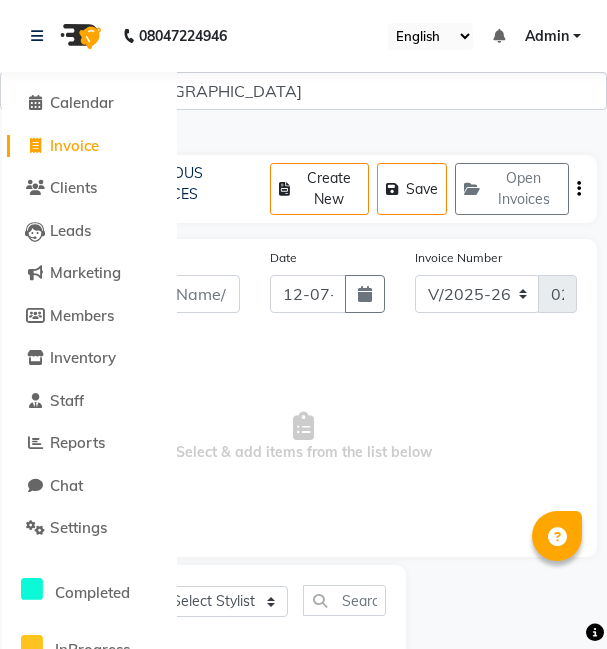 select on "7546" 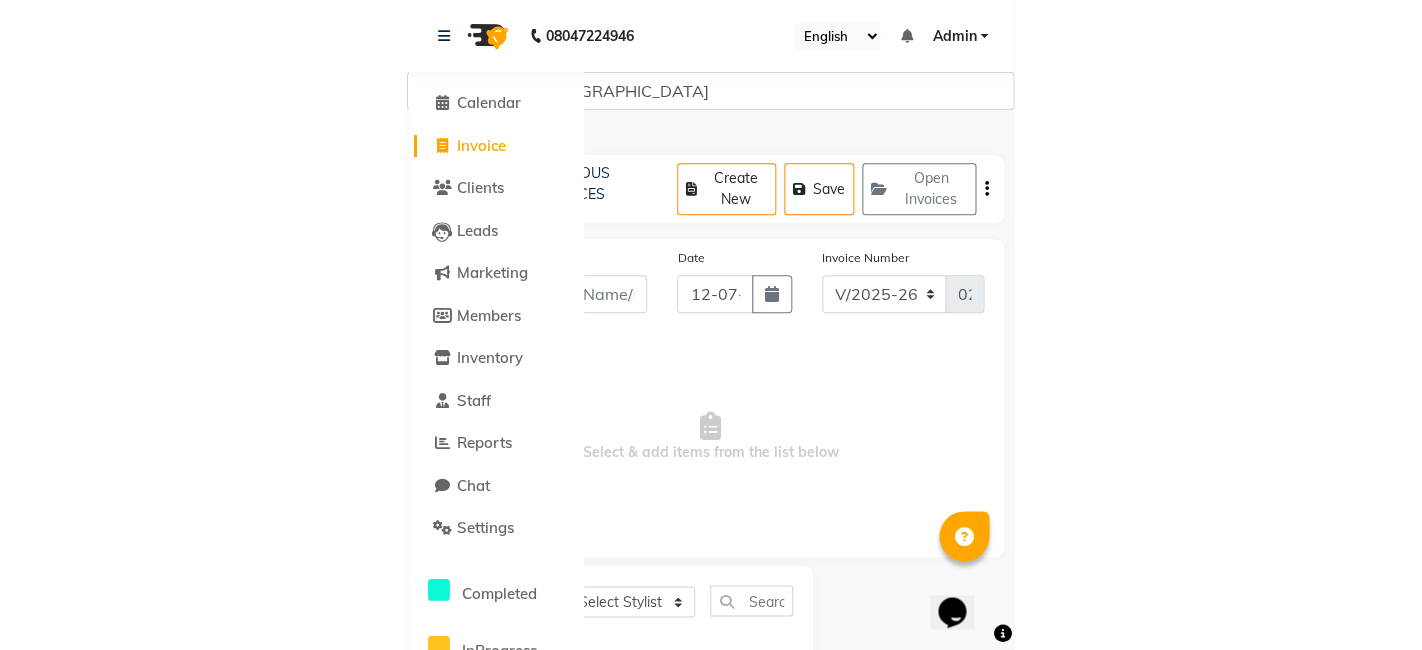 scroll, scrollTop: 0, scrollLeft: 0, axis: both 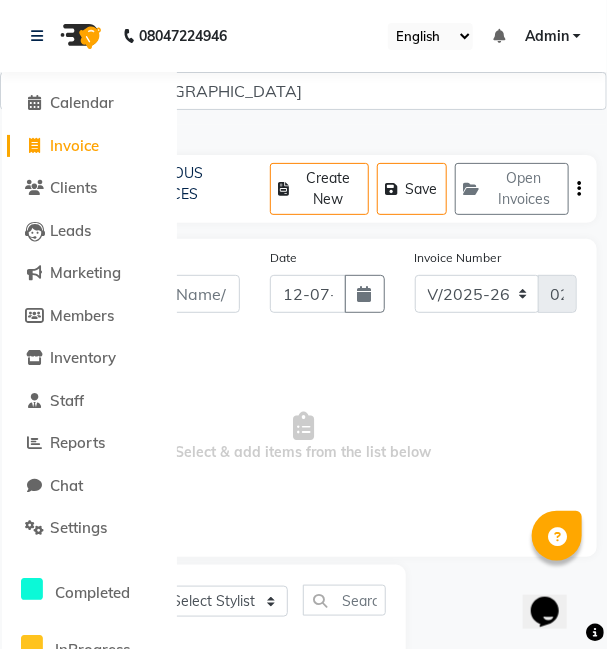 click on "Select & add items from the list below" at bounding box center [303, 437] 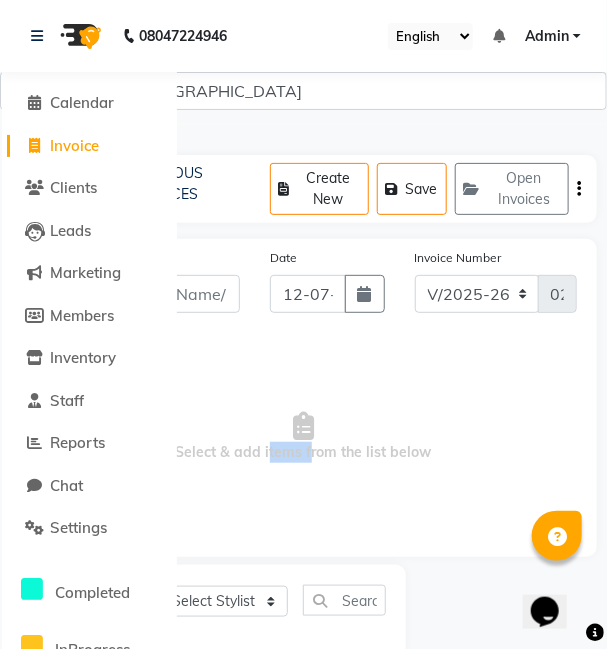 click on "Select & add items from the list below" at bounding box center (303, 437) 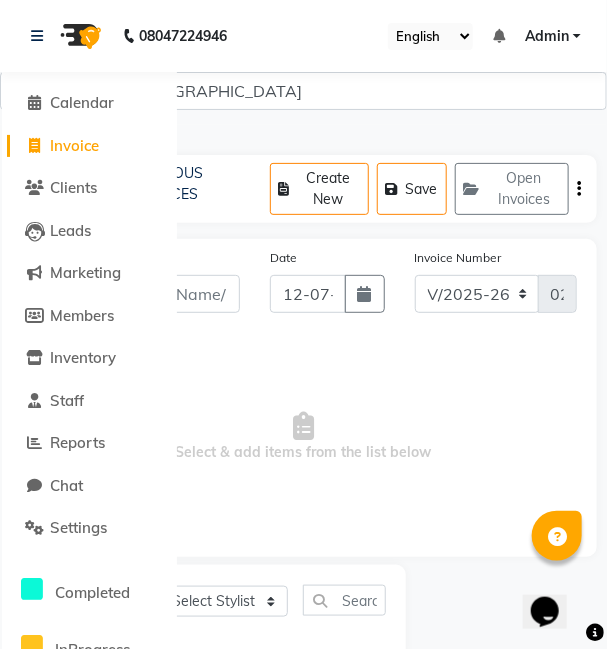 click on "Select & add items from the list below" at bounding box center (303, 437) 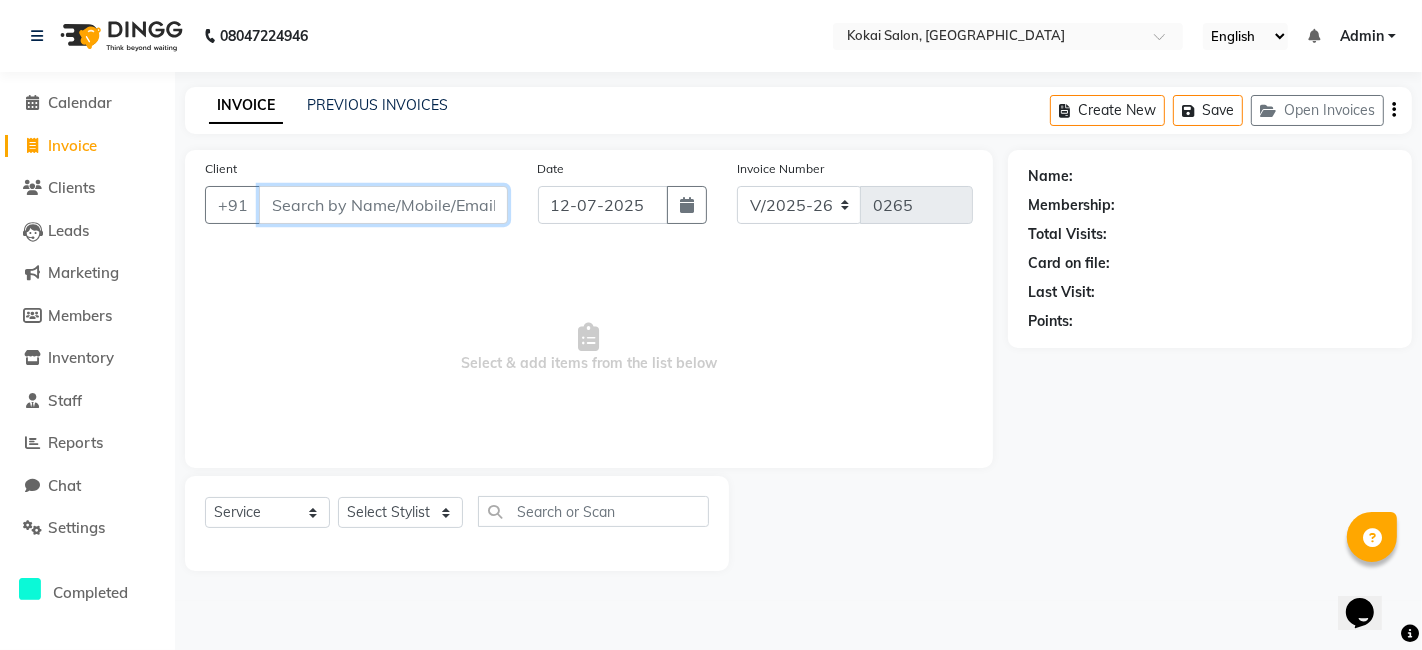click on "Client" at bounding box center [383, 205] 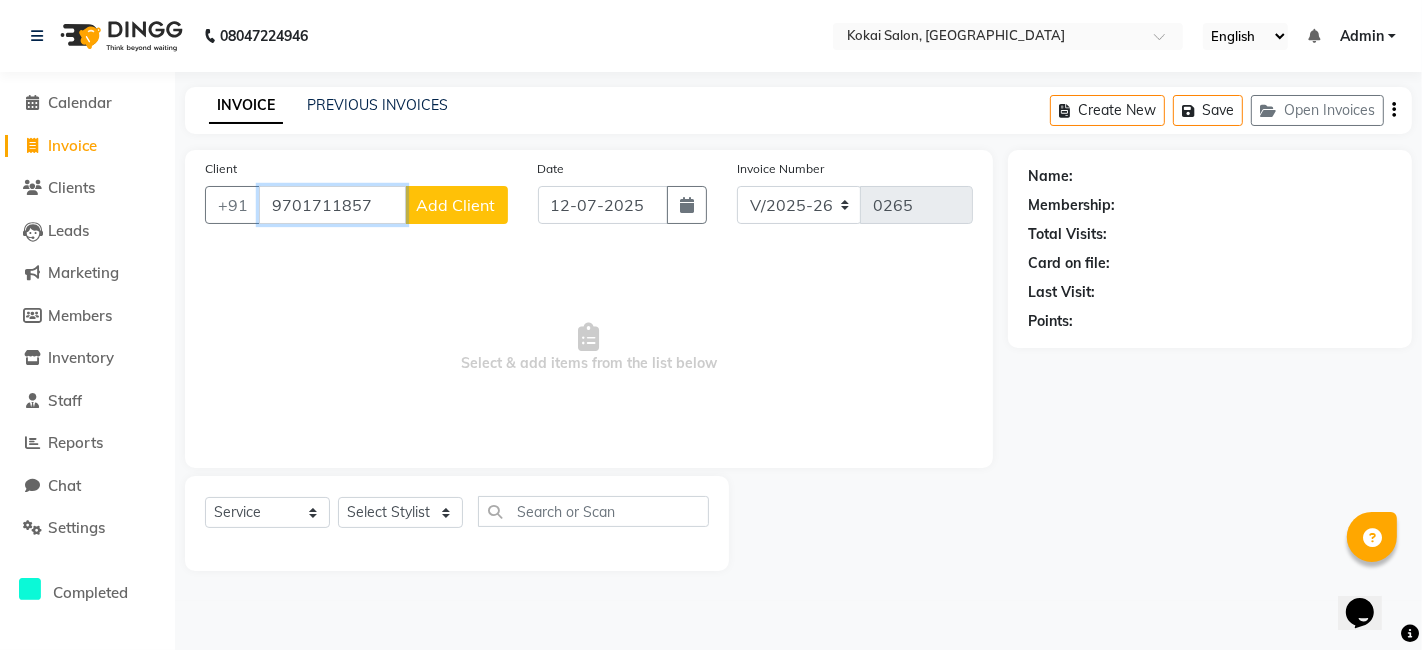 type on "9701711857" 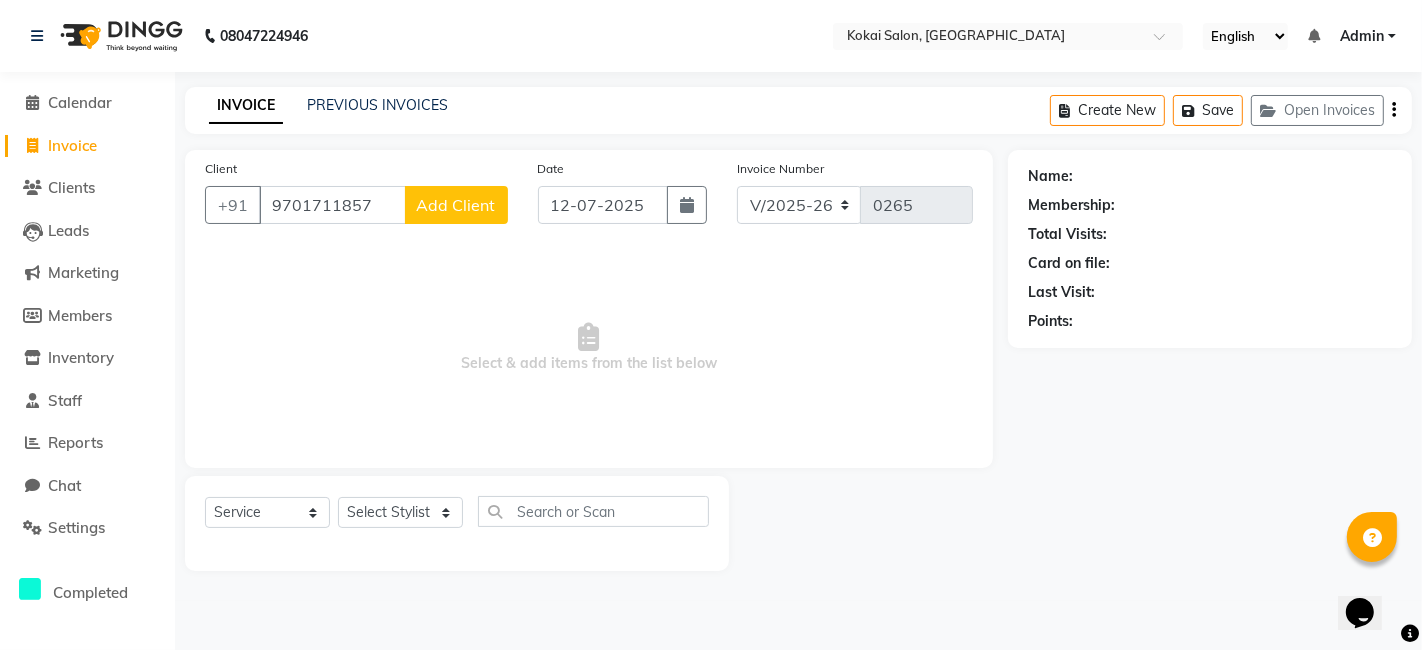 click on "Add Client" 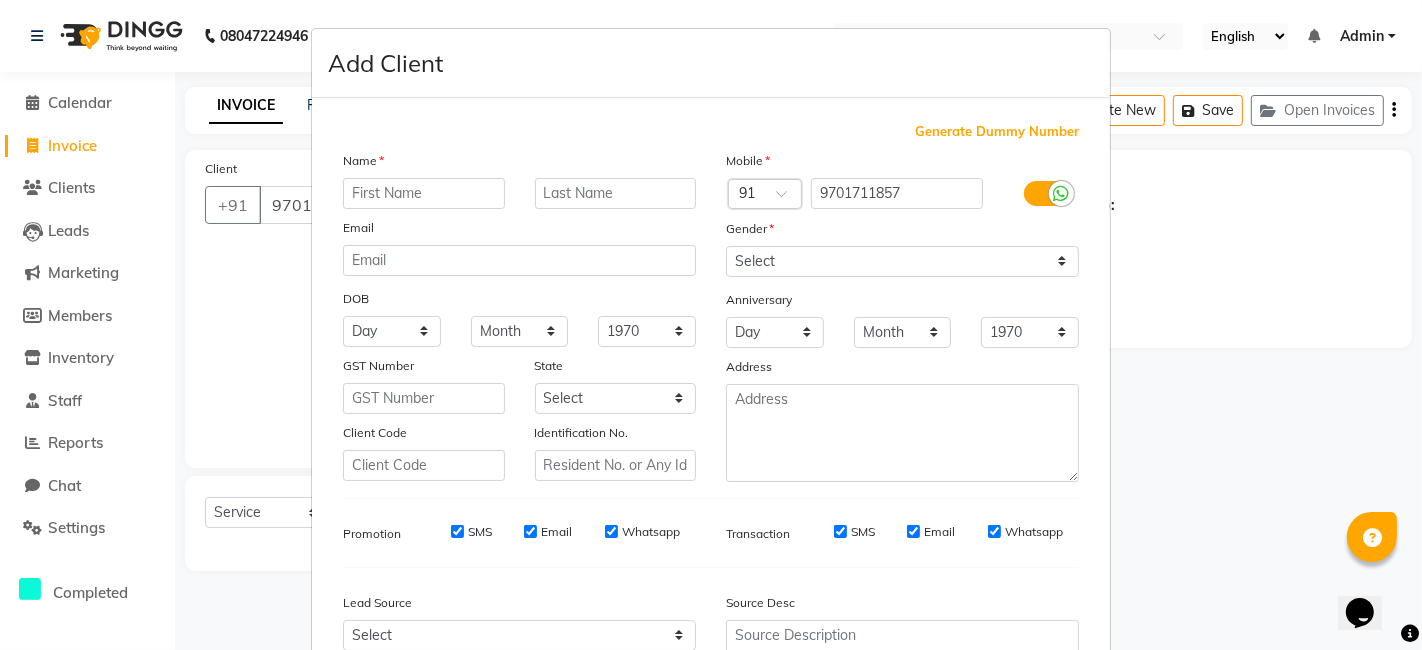 click at bounding box center [424, 193] 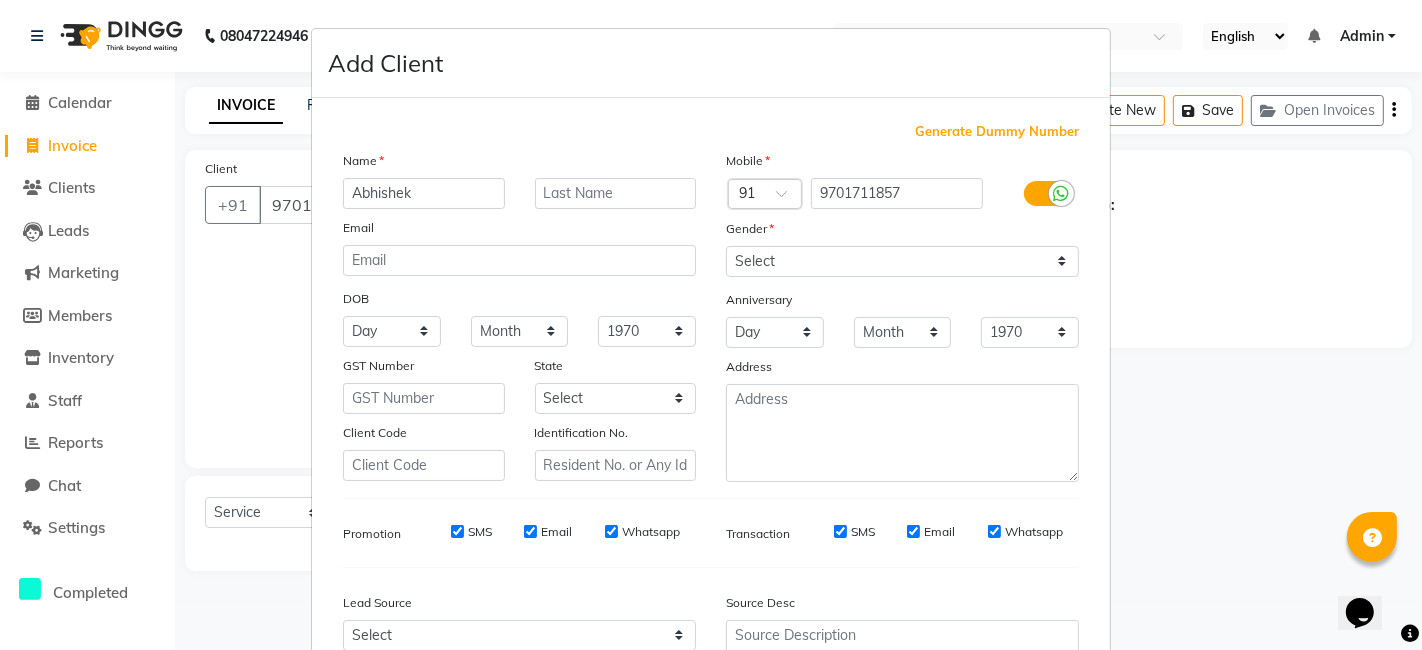 type on "Abhishek" 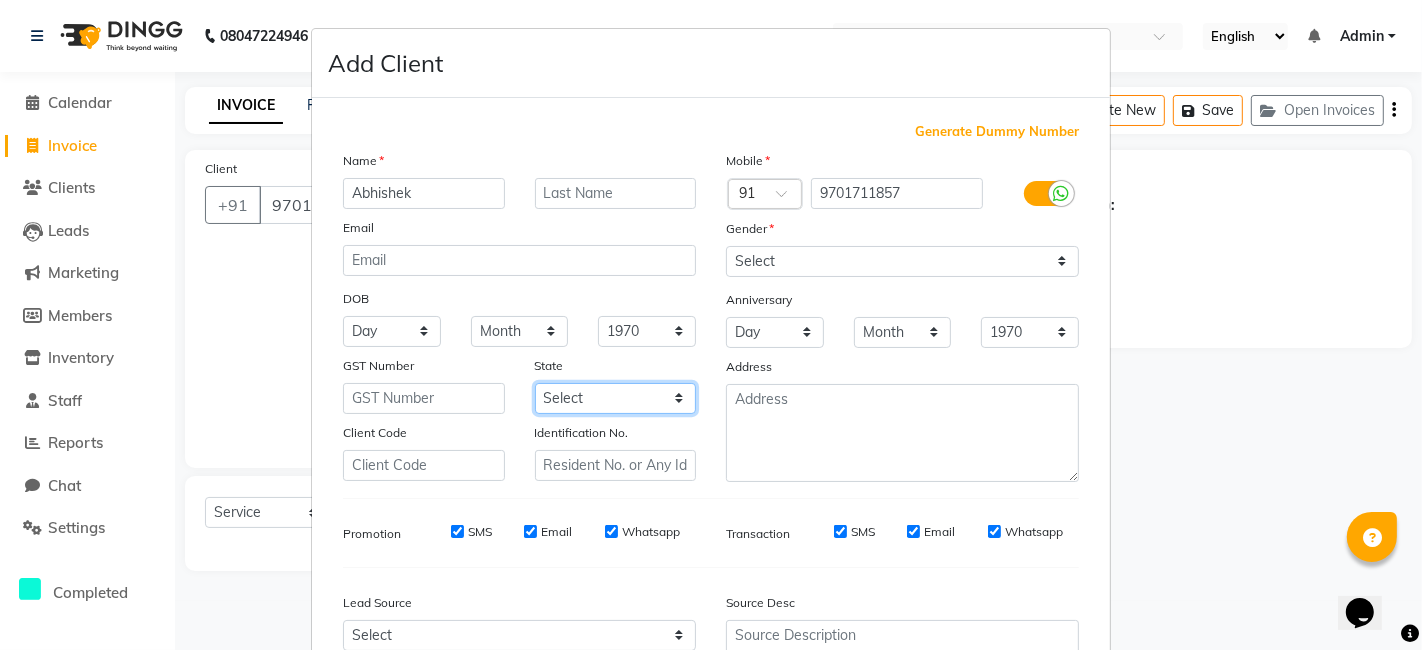 click on "Select [GEOGRAPHIC_DATA] [GEOGRAPHIC_DATA] [GEOGRAPHIC_DATA] [GEOGRAPHIC_DATA] [GEOGRAPHIC_DATA] [GEOGRAPHIC_DATA] [GEOGRAPHIC_DATA] [GEOGRAPHIC_DATA] and [GEOGRAPHIC_DATA] [GEOGRAPHIC_DATA] [GEOGRAPHIC_DATA] [GEOGRAPHIC_DATA] [GEOGRAPHIC_DATA] [GEOGRAPHIC_DATA] [GEOGRAPHIC_DATA] [GEOGRAPHIC_DATA] [GEOGRAPHIC_DATA] [GEOGRAPHIC_DATA] [GEOGRAPHIC_DATA] [GEOGRAPHIC_DATA] [GEOGRAPHIC_DATA] [GEOGRAPHIC_DATA] [GEOGRAPHIC_DATA] [GEOGRAPHIC_DATA] [GEOGRAPHIC_DATA] [GEOGRAPHIC_DATA] [GEOGRAPHIC_DATA] [GEOGRAPHIC_DATA] [GEOGRAPHIC_DATA] [GEOGRAPHIC_DATA] [GEOGRAPHIC_DATA] [GEOGRAPHIC_DATA] [GEOGRAPHIC_DATA] [GEOGRAPHIC_DATA] [GEOGRAPHIC_DATA] [GEOGRAPHIC_DATA] [GEOGRAPHIC_DATA] [GEOGRAPHIC_DATA] Other Territory Centre Jurisdiction" at bounding box center [616, 398] 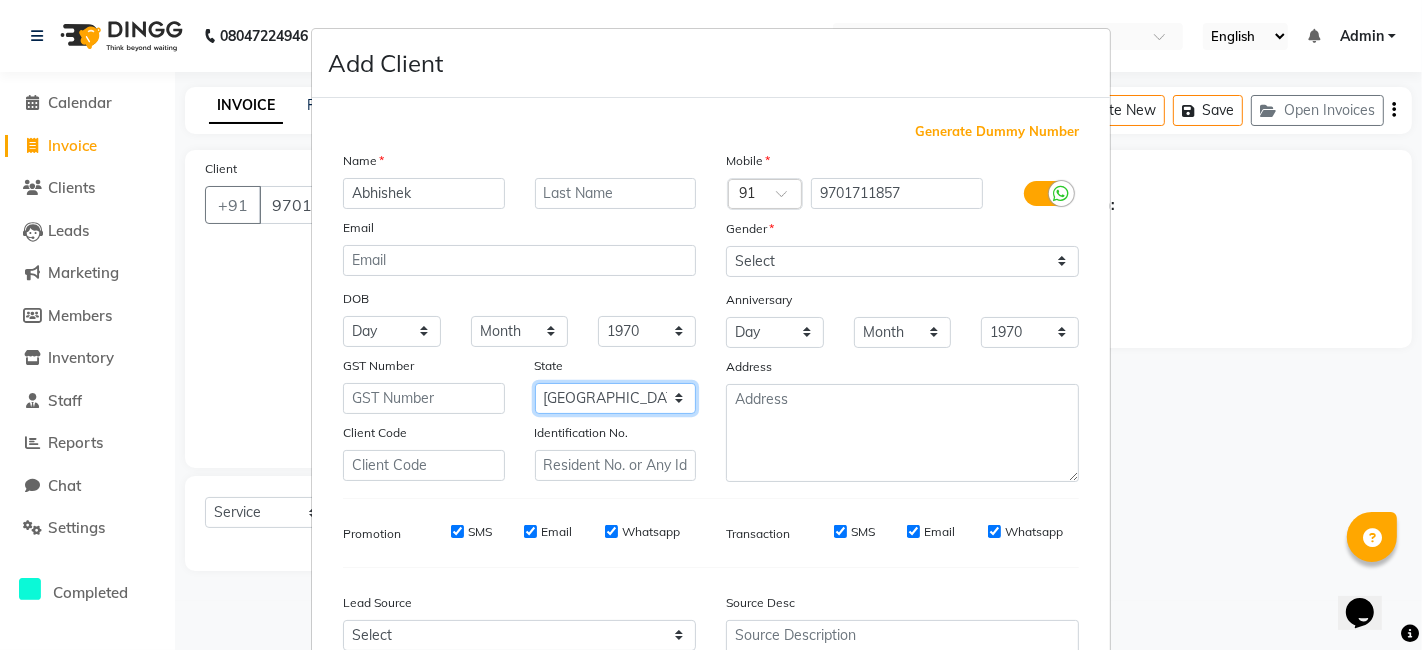 click on "Select [GEOGRAPHIC_DATA] [GEOGRAPHIC_DATA] [GEOGRAPHIC_DATA] [GEOGRAPHIC_DATA] [GEOGRAPHIC_DATA] [GEOGRAPHIC_DATA] [GEOGRAPHIC_DATA] [GEOGRAPHIC_DATA] and [GEOGRAPHIC_DATA] [GEOGRAPHIC_DATA] [GEOGRAPHIC_DATA] [GEOGRAPHIC_DATA] [GEOGRAPHIC_DATA] [GEOGRAPHIC_DATA] [GEOGRAPHIC_DATA] [GEOGRAPHIC_DATA] [GEOGRAPHIC_DATA] [GEOGRAPHIC_DATA] [GEOGRAPHIC_DATA] [GEOGRAPHIC_DATA] [GEOGRAPHIC_DATA] [GEOGRAPHIC_DATA] [GEOGRAPHIC_DATA] [GEOGRAPHIC_DATA] [GEOGRAPHIC_DATA] [GEOGRAPHIC_DATA] [GEOGRAPHIC_DATA] [GEOGRAPHIC_DATA] [GEOGRAPHIC_DATA] [GEOGRAPHIC_DATA] [GEOGRAPHIC_DATA] [GEOGRAPHIC_DATA] [GEOGRAPHIC_DATA] [GEOGRAPHIC_DATA] [GEOGRAPHIC_DATA] [GEOGRAPHIC_DATA] [GEOGRAPHIC_DATA] [GEOGRAPHIC_DATA] Other Territory Centre Jurisdiction" at bounding box center (616, 398) 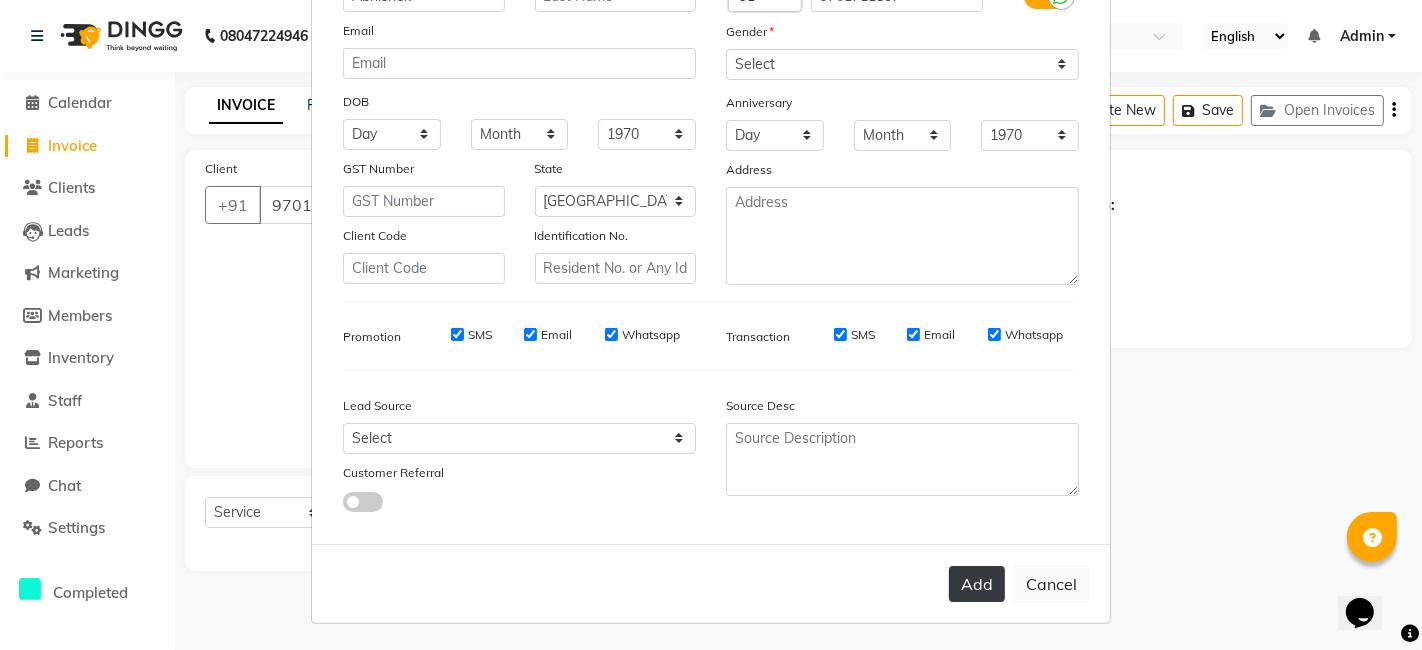 click on "Add" at bounding box center (977, 584) 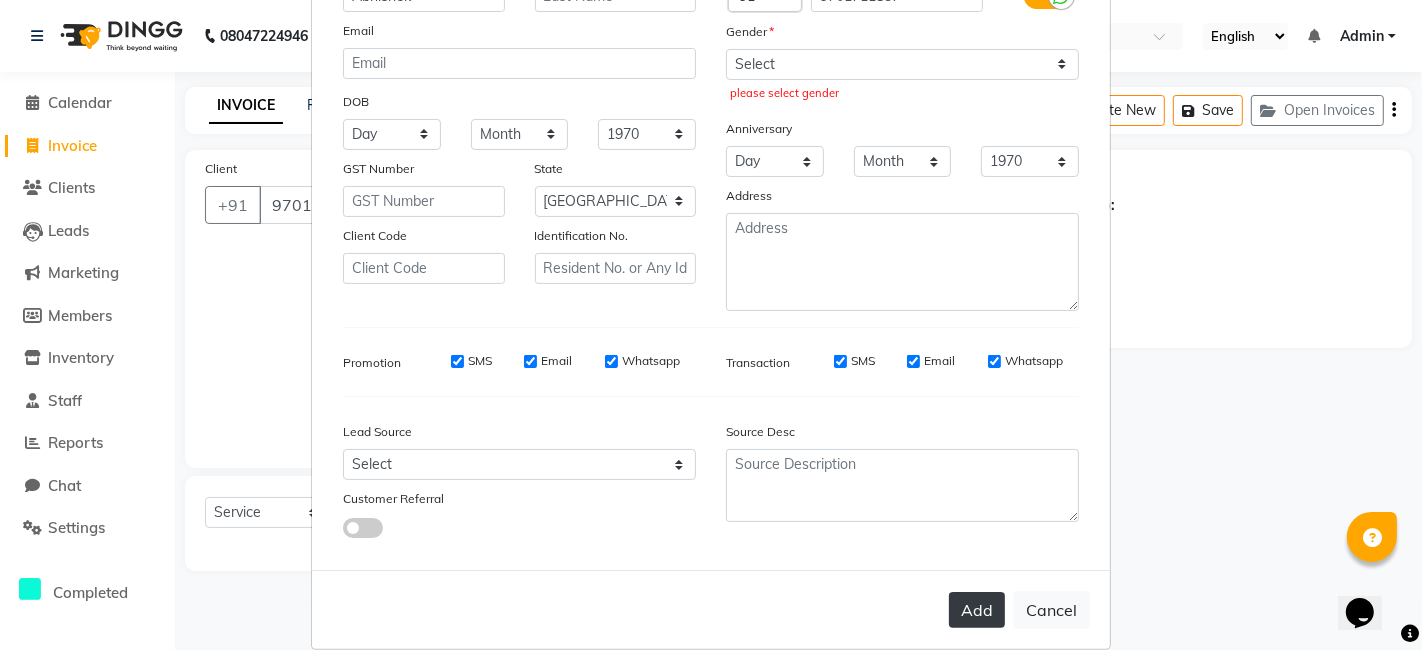click on "Add" at bounding box center (977, 610) 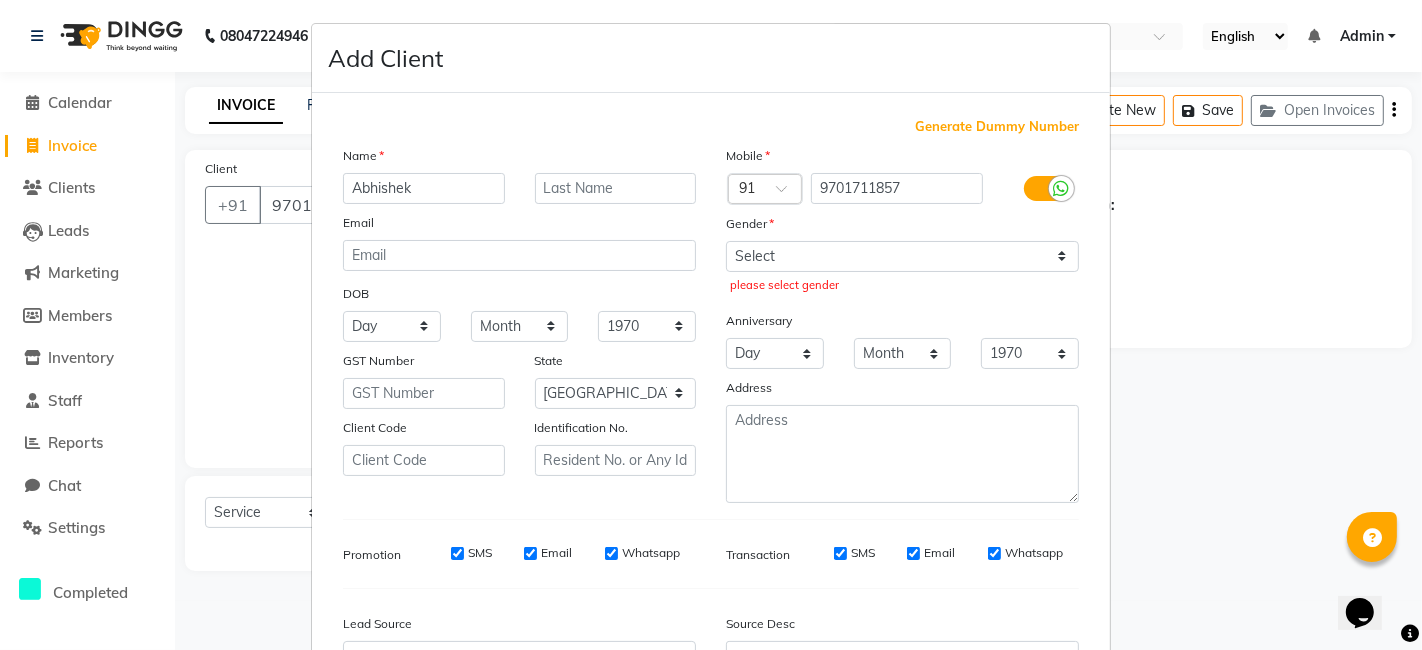 scroll, scrollTop: 0, scrollLeft: 0, axis: both 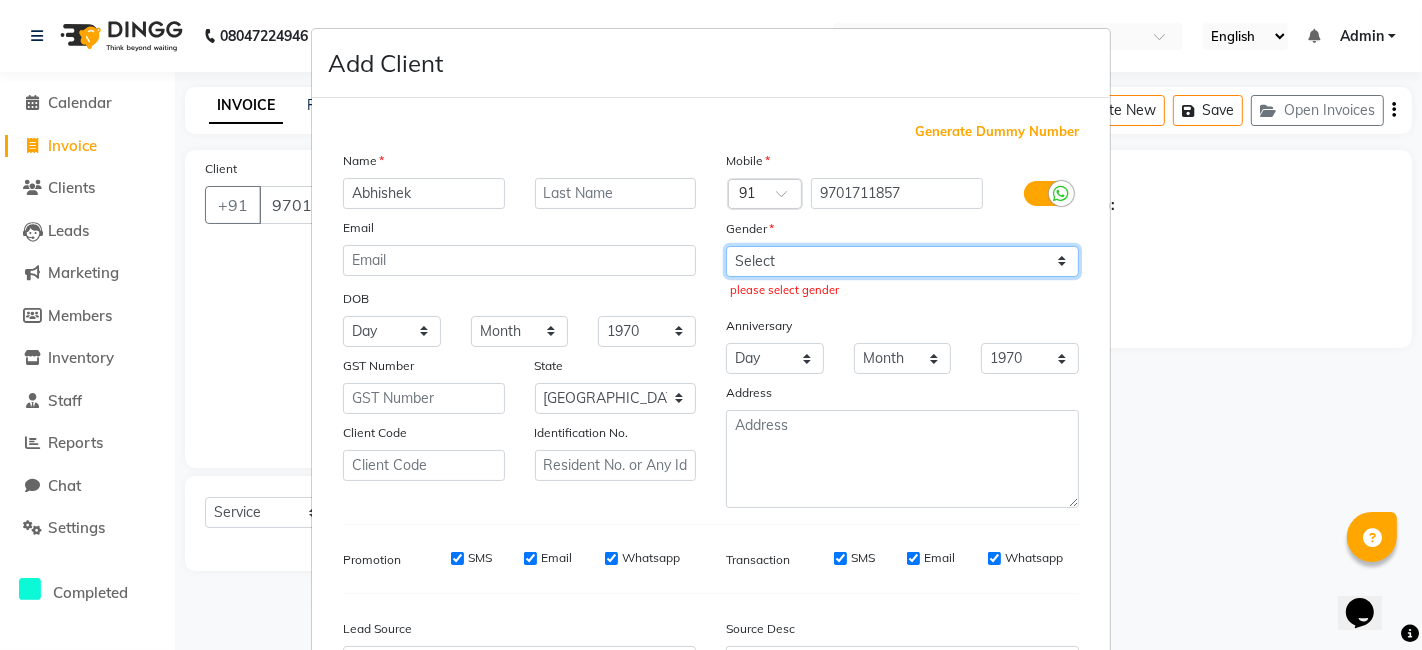 click on "Select [DEMOGRAPHIC_DATA] [DEMOGRAPHIC_DATA] Other Prefer Not To Say" at bounding box center [902, 261] 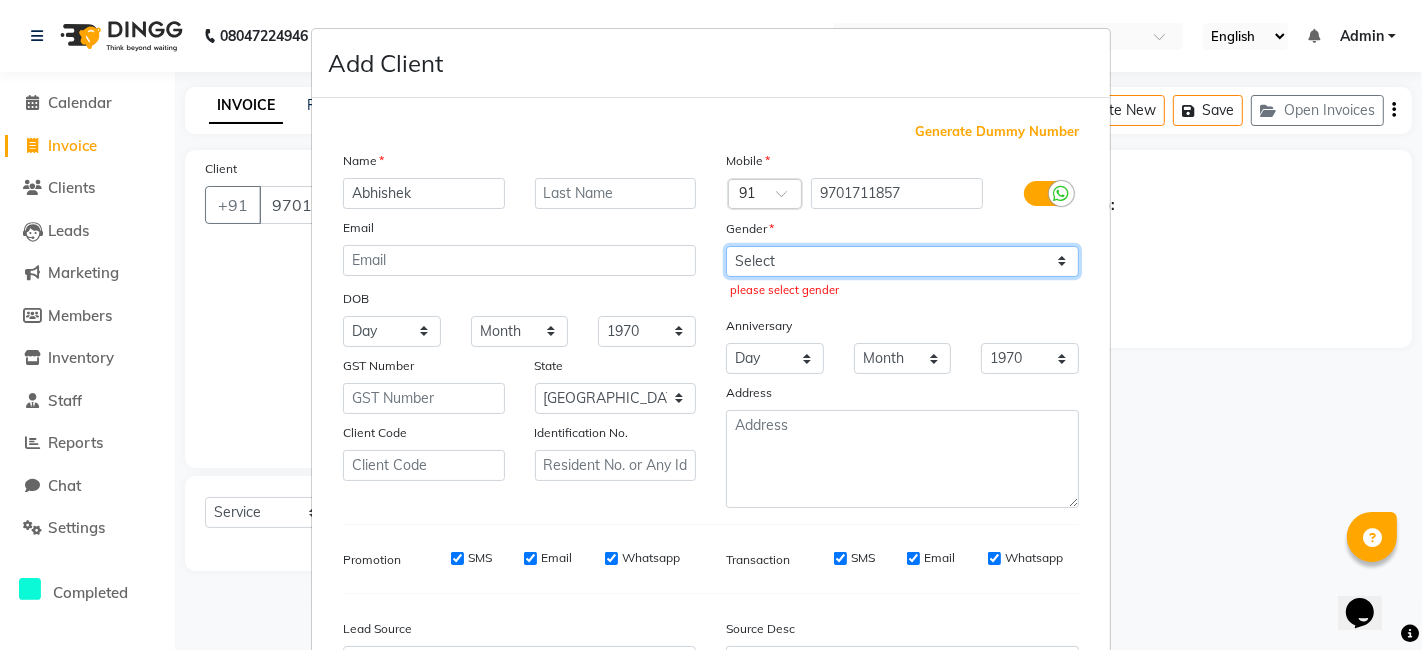 select on "[DEMOGRAPHIC_DATA]" 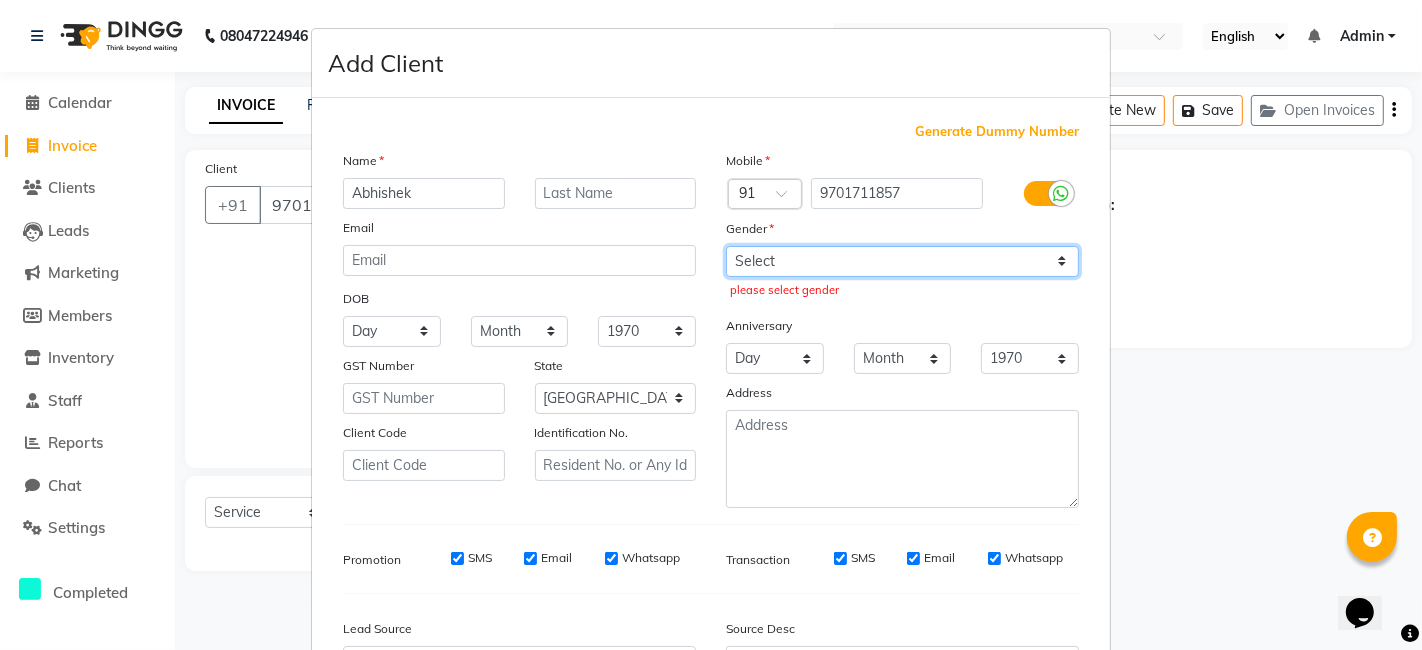 click on "Select [DEMOGRAPHIC_DATA] [DEMOGRAPHIC_DATA] Other Prefer Not To Say" at bounding box center [902, 261] 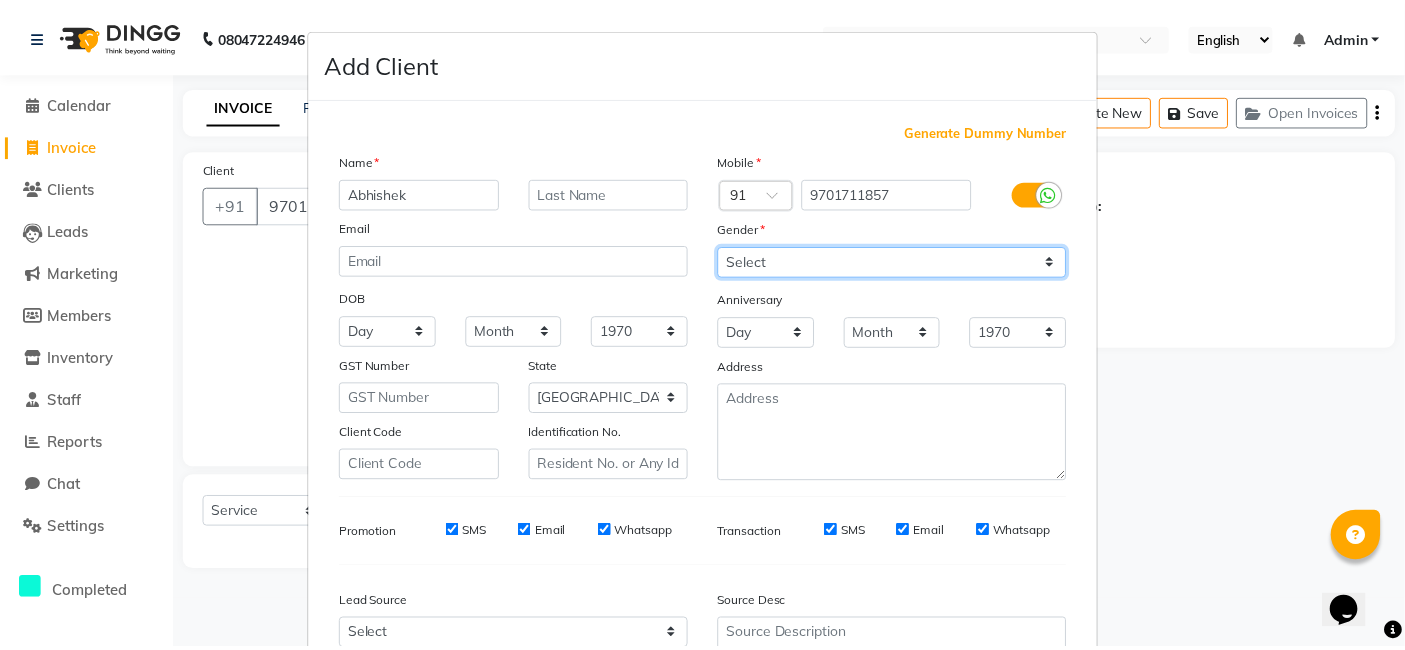 scroll, scrollTop: 197, scrollLeft: 0, axis: vertical 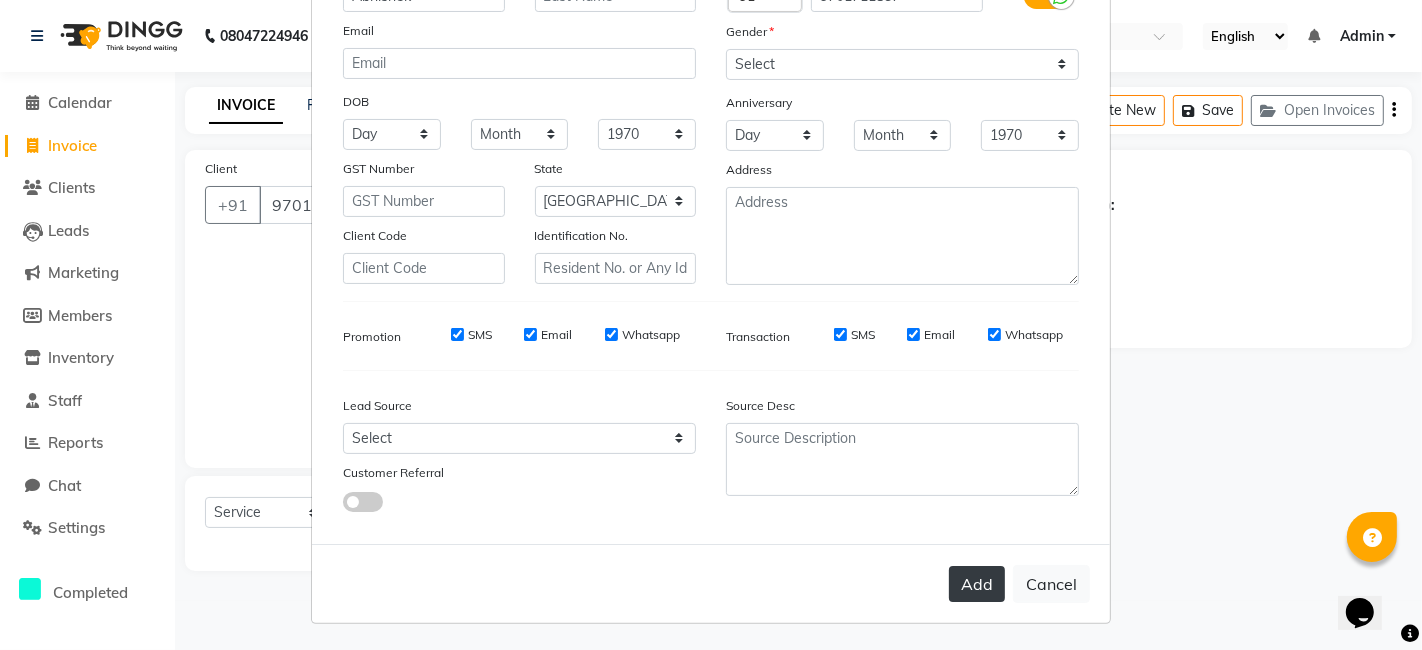 click on "Add" at bounding box center (977, 584) 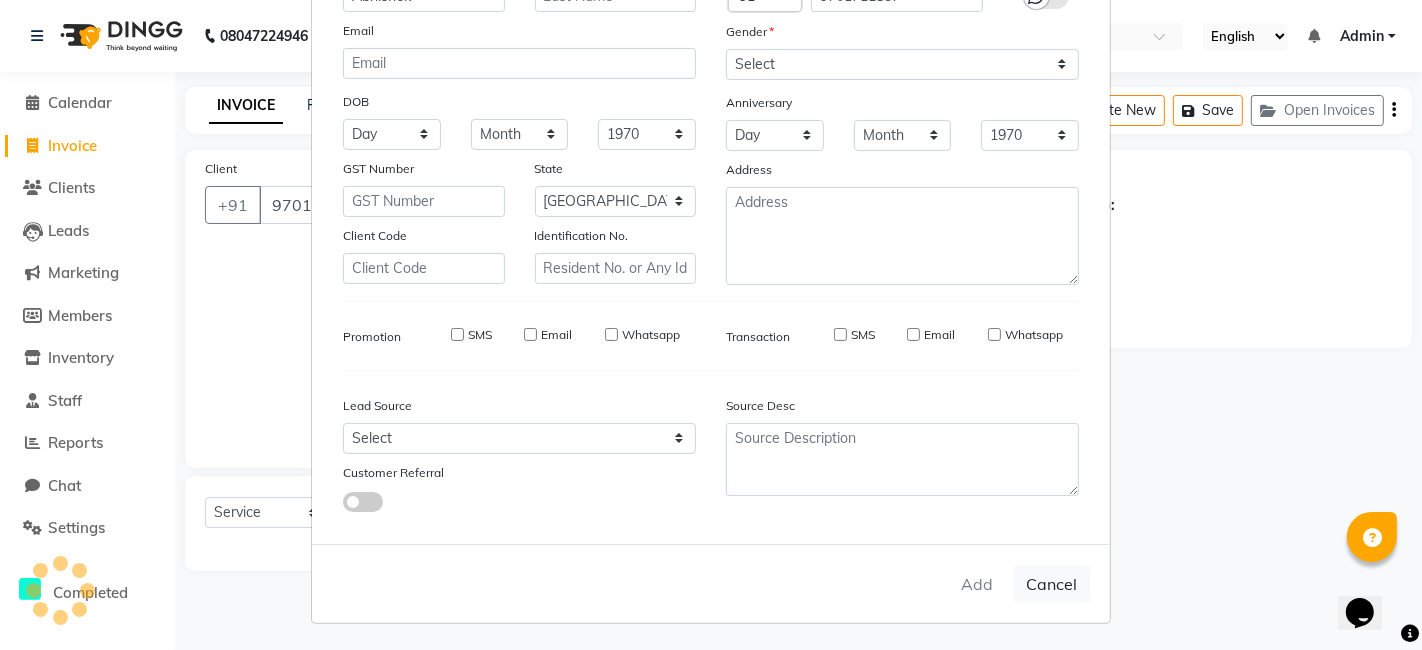 type 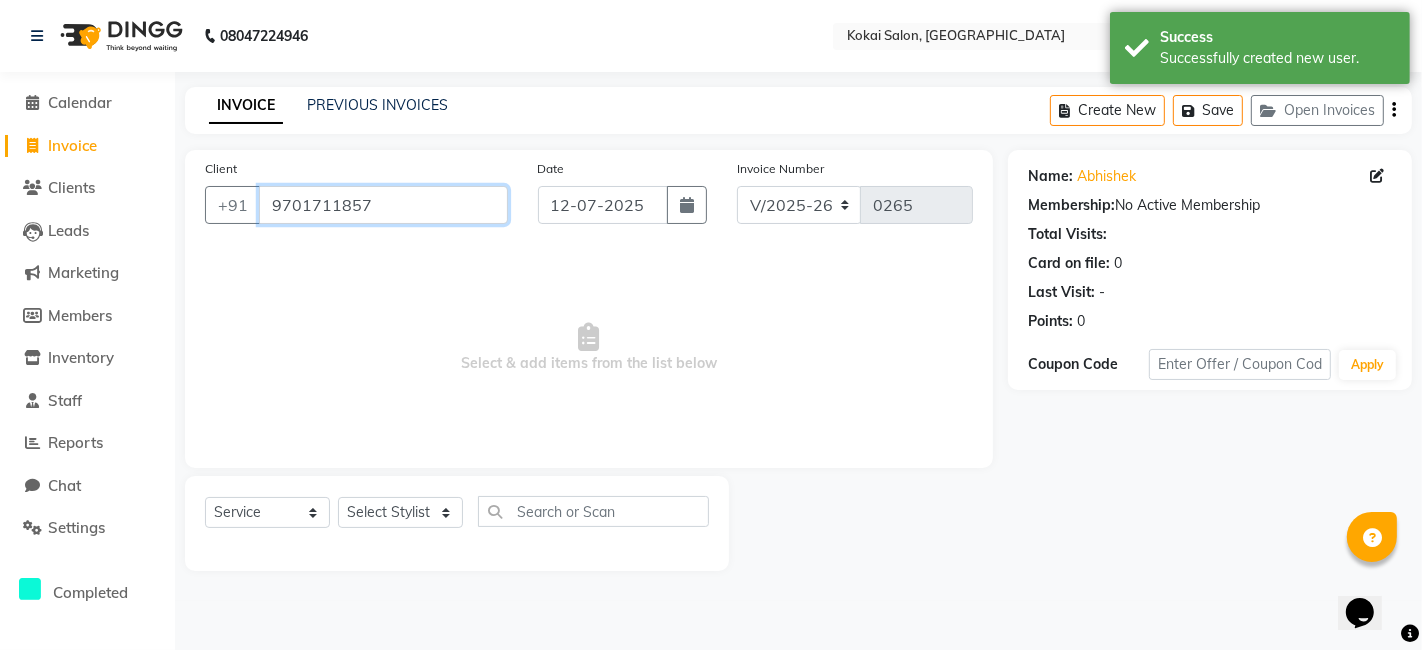 click on "9701711857" at bounding box center [383, 205] 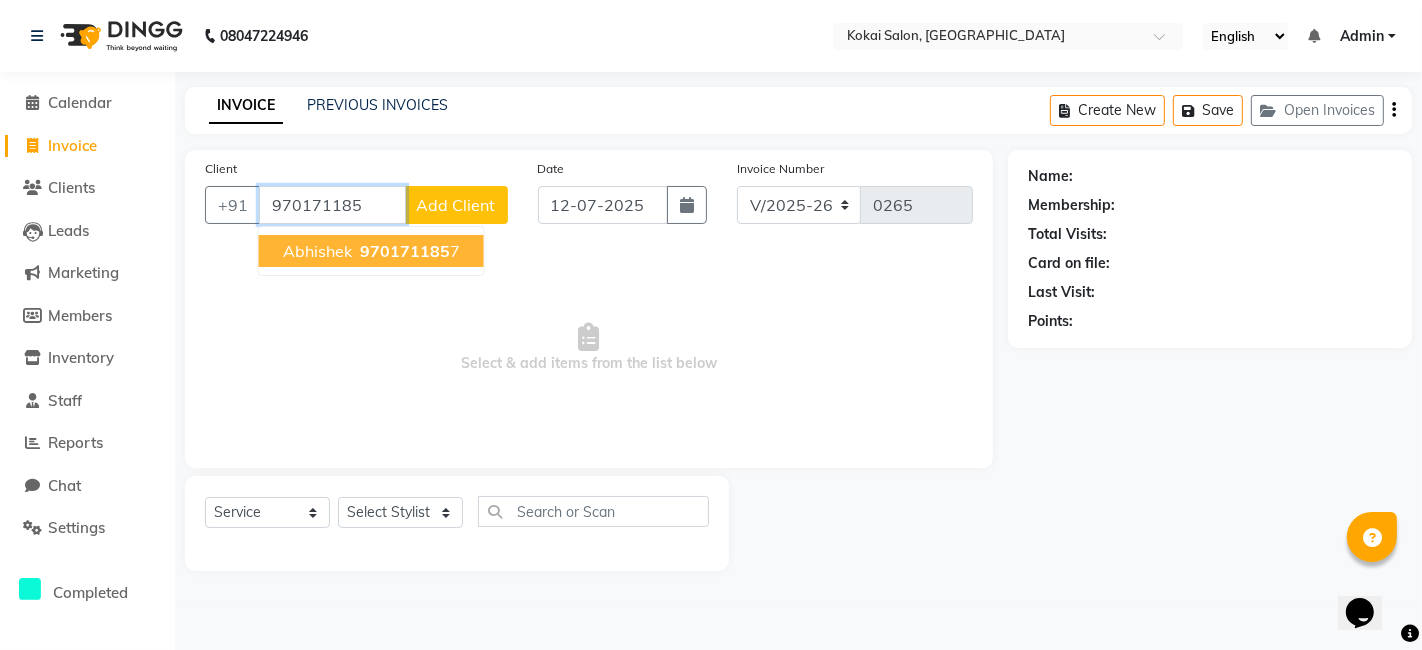 click on "970171185" at bounding box center [405, 251] 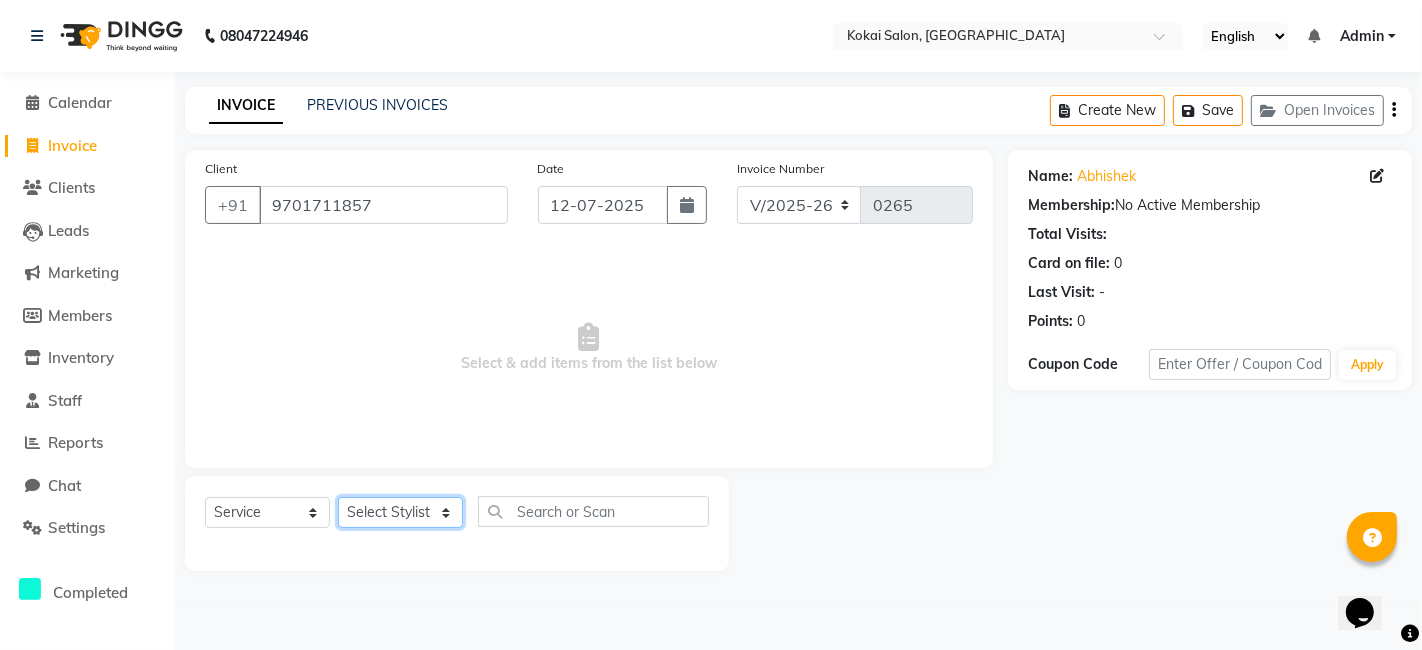 click on "Select Stylist [PERSON_NAME] [PERSON_NAME] Pratikcha [PERSON_NAME]" 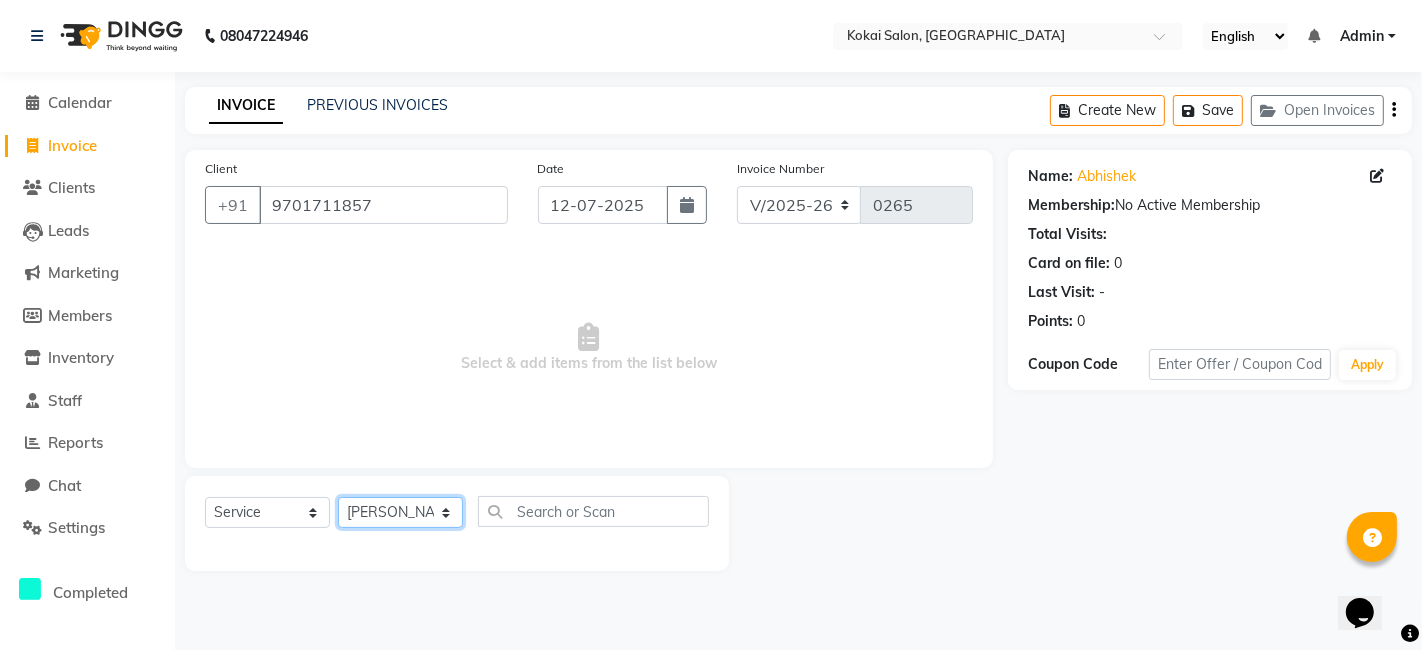 click on "Select Stylist [PERSON_NAME] [PERSON_NAME] Pratikcha [PERSON_NAME]" 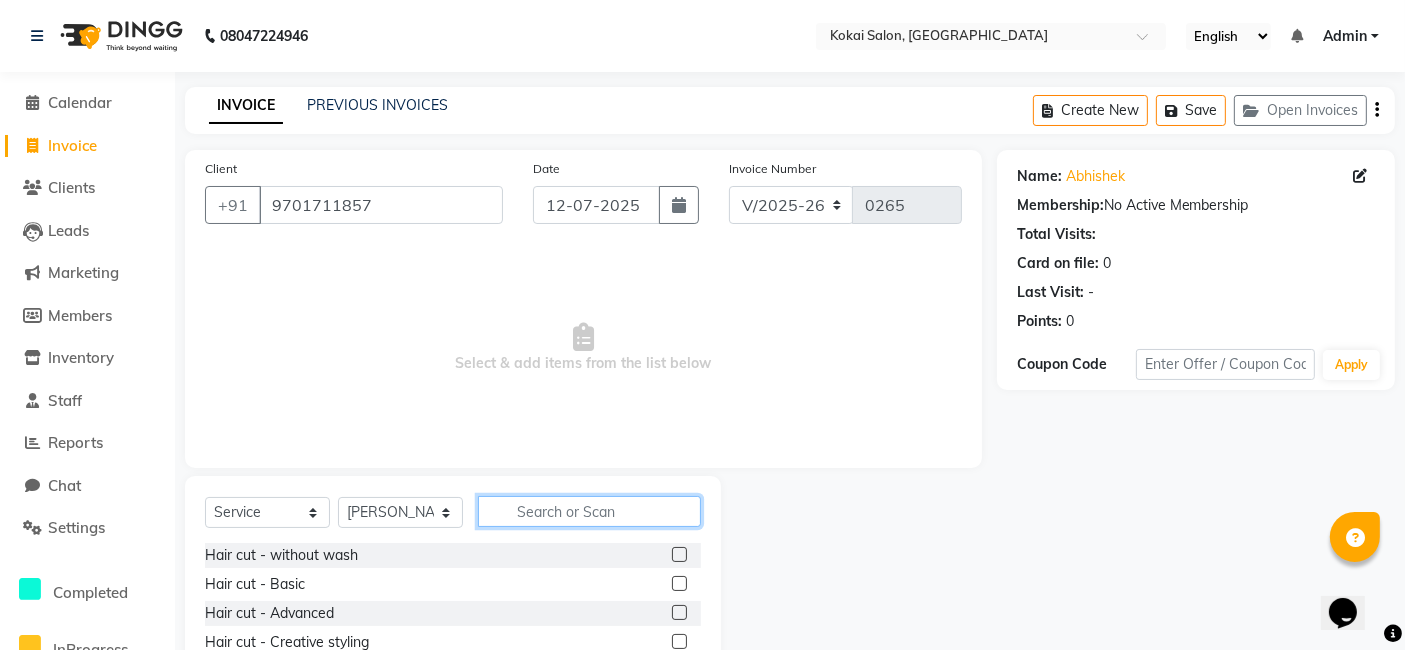 click 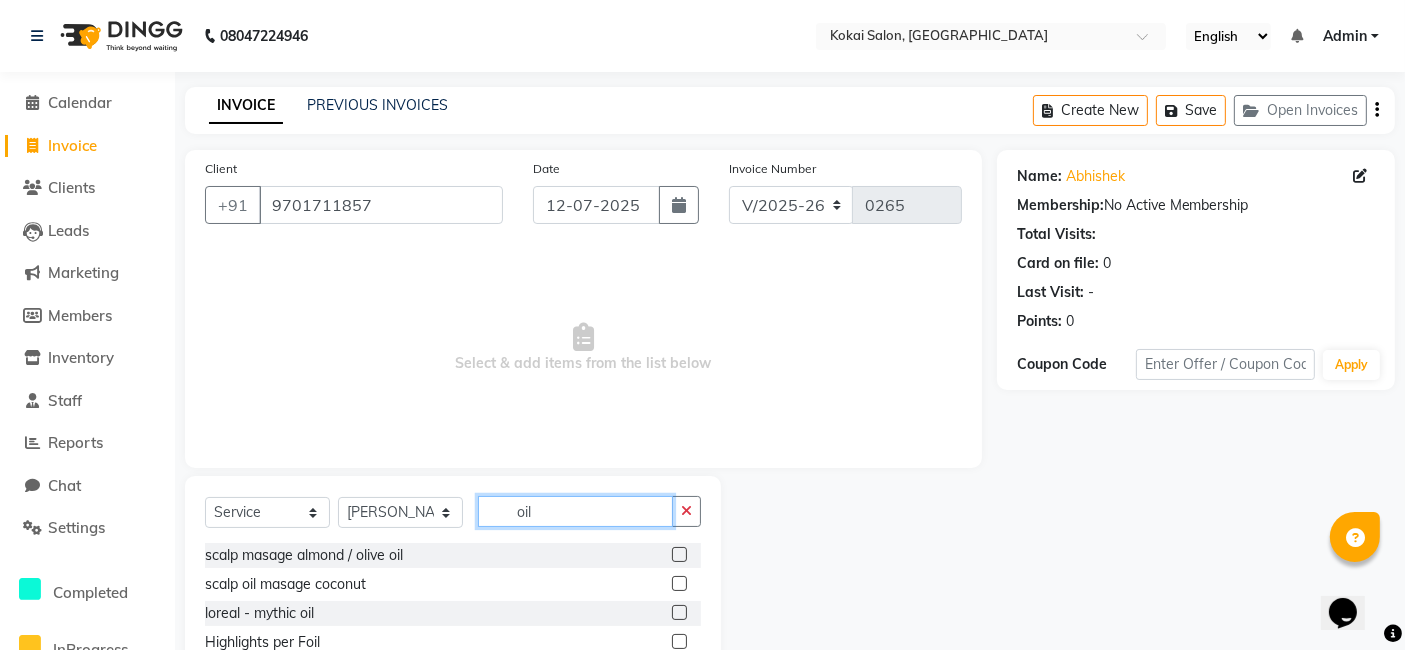 type on "oil" 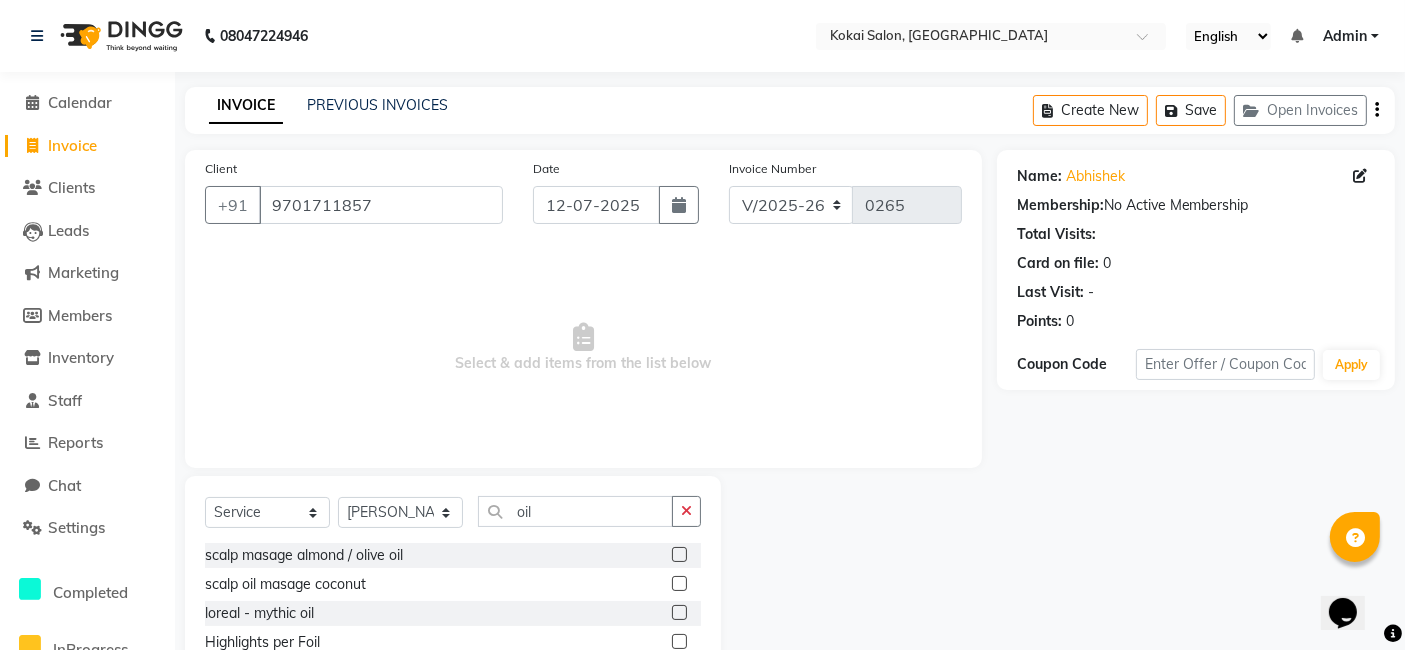 click 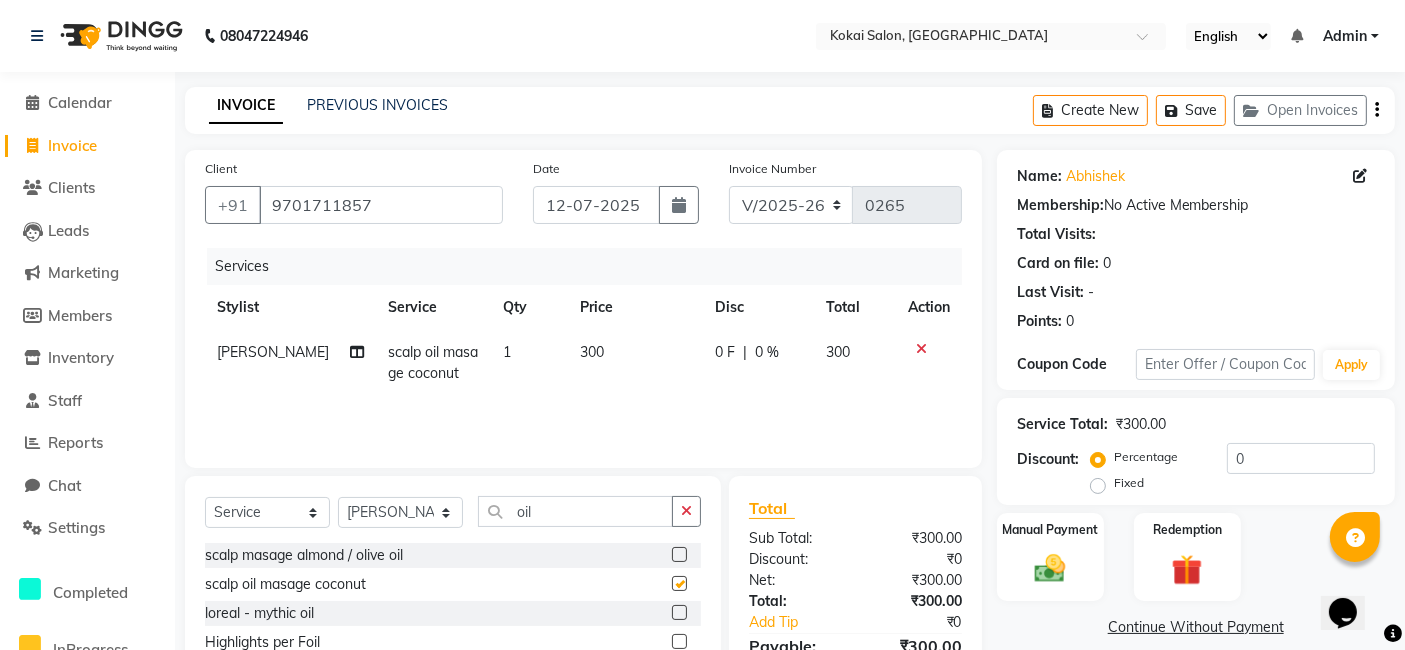 checkbox on "false" 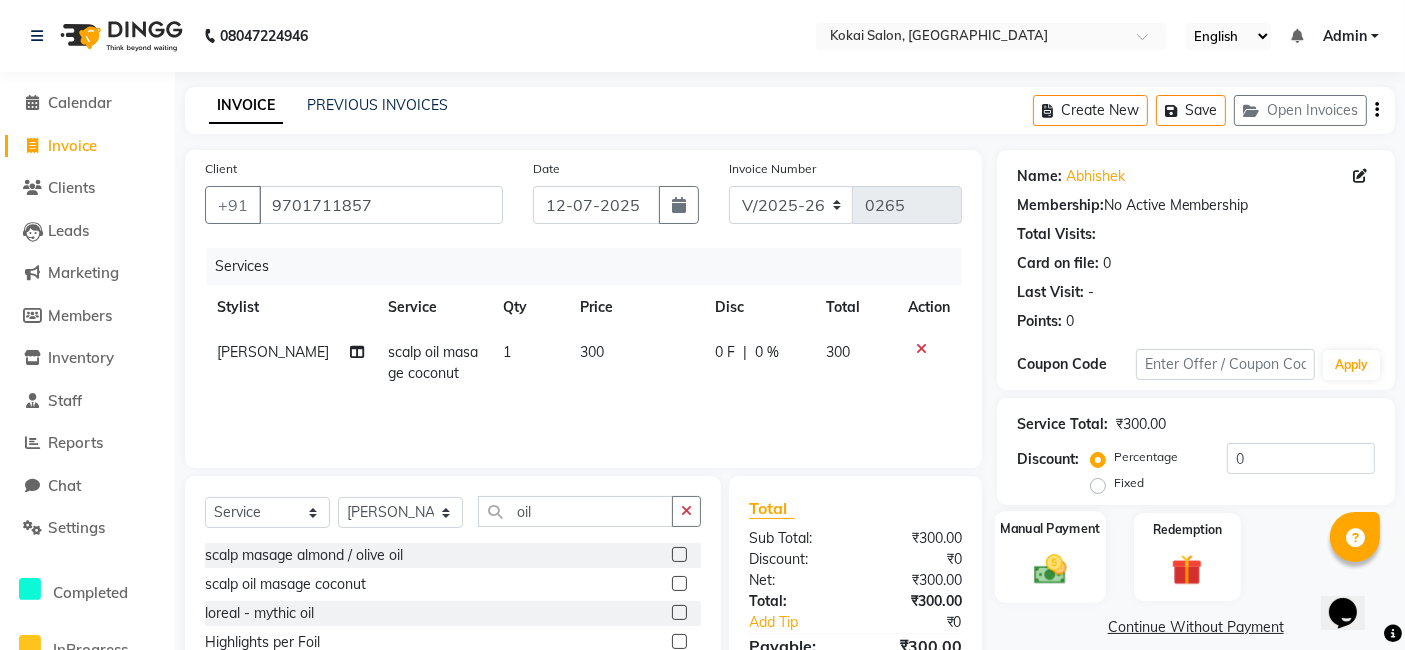 click on "Manual Payment" 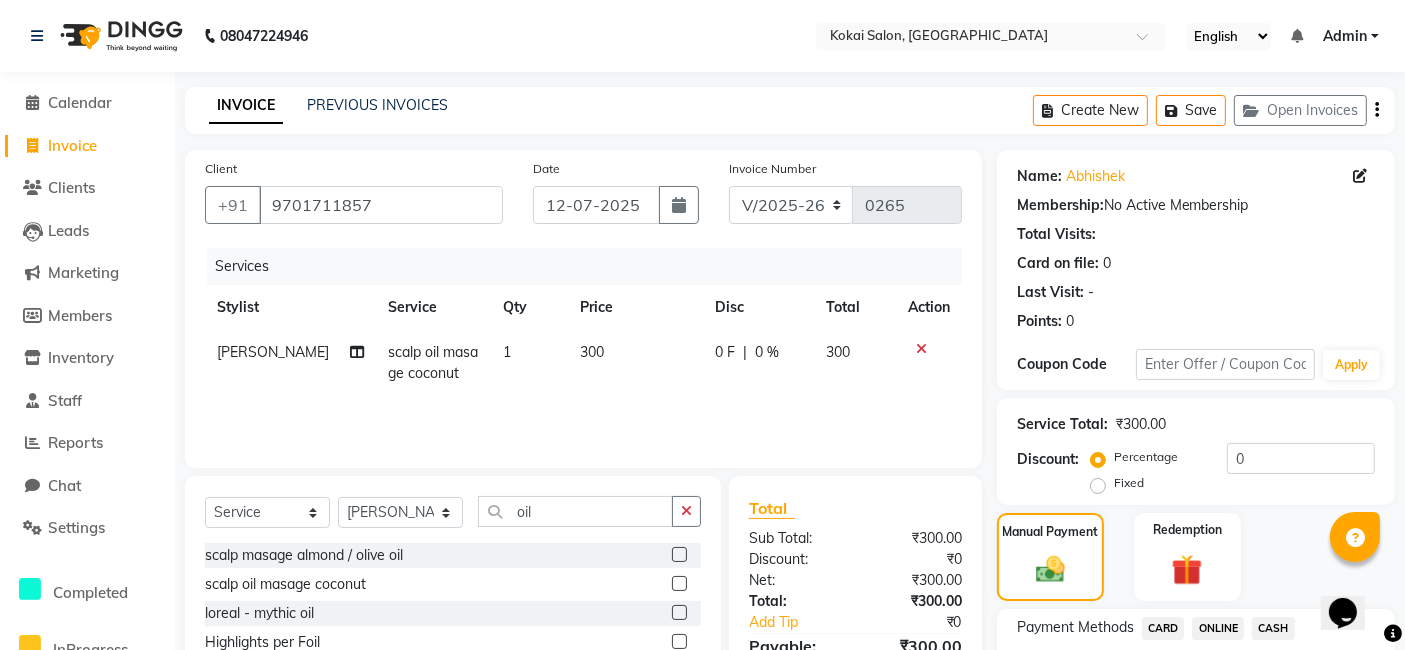 click on "ONLINE" 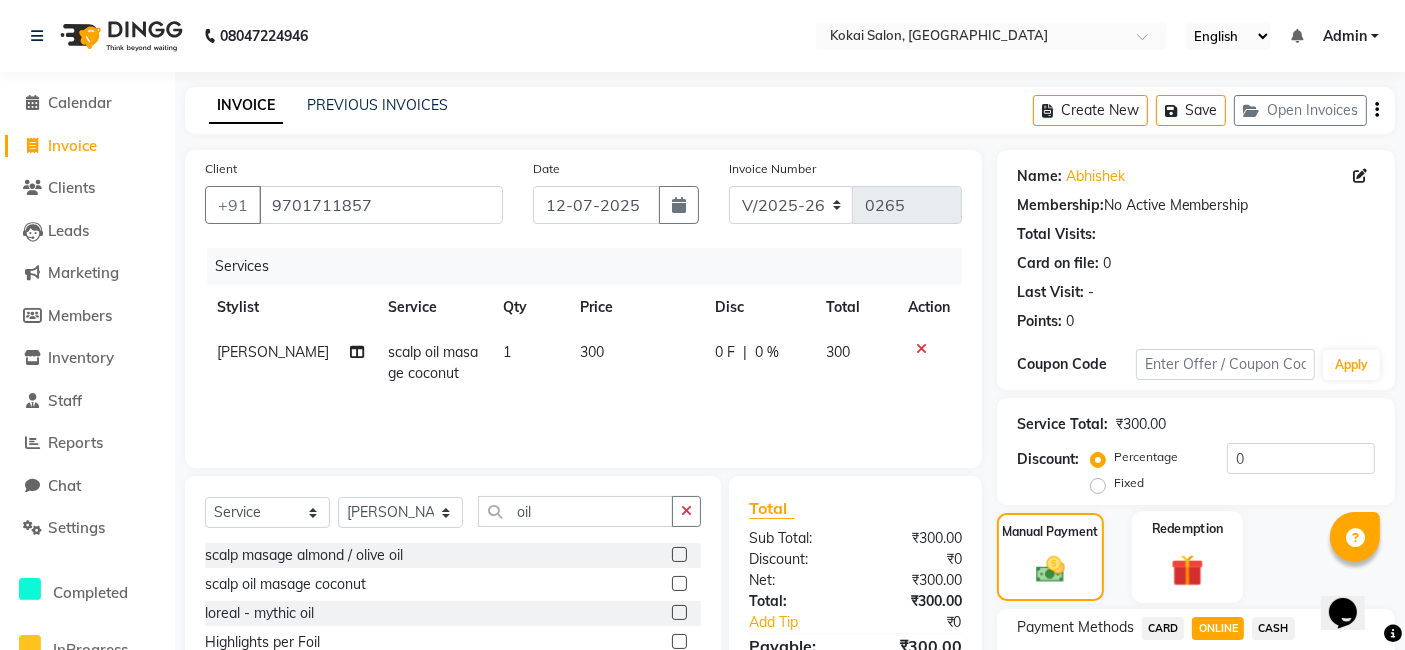 scroll, scrollTop: 177, scrollLeft: 0, axis: vertical 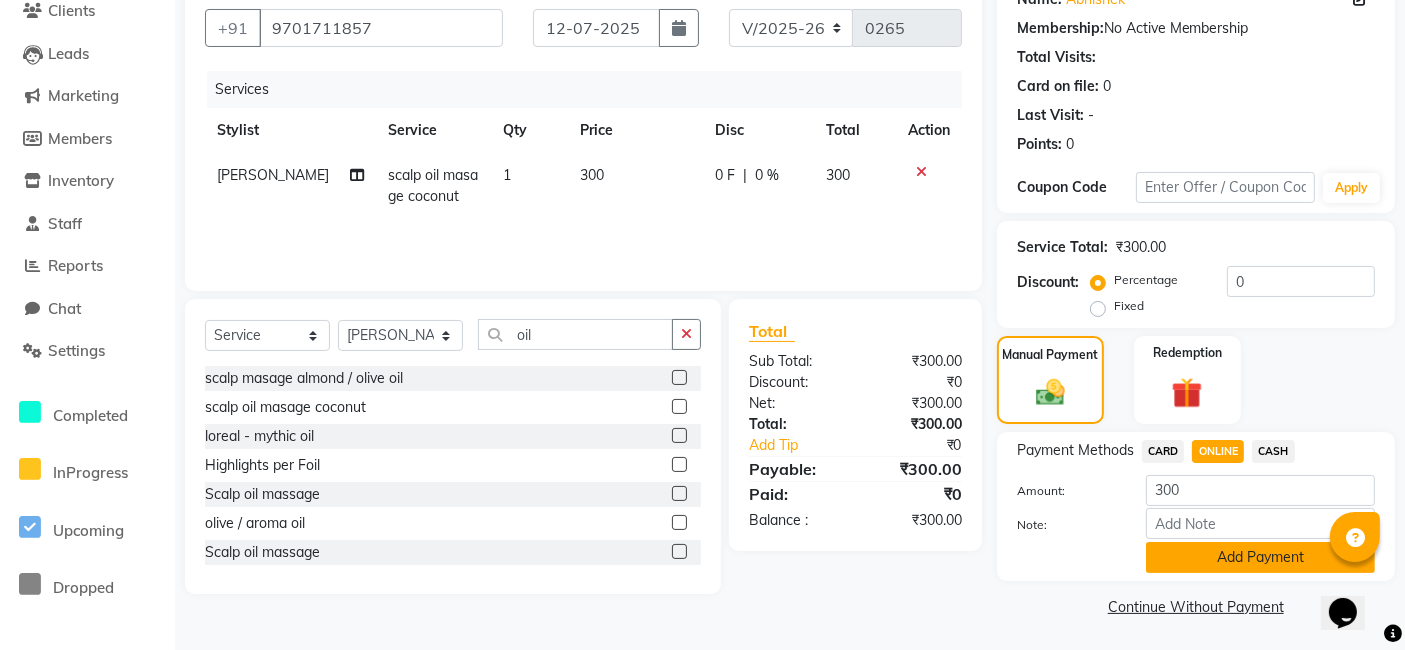 click on "Add Payment" 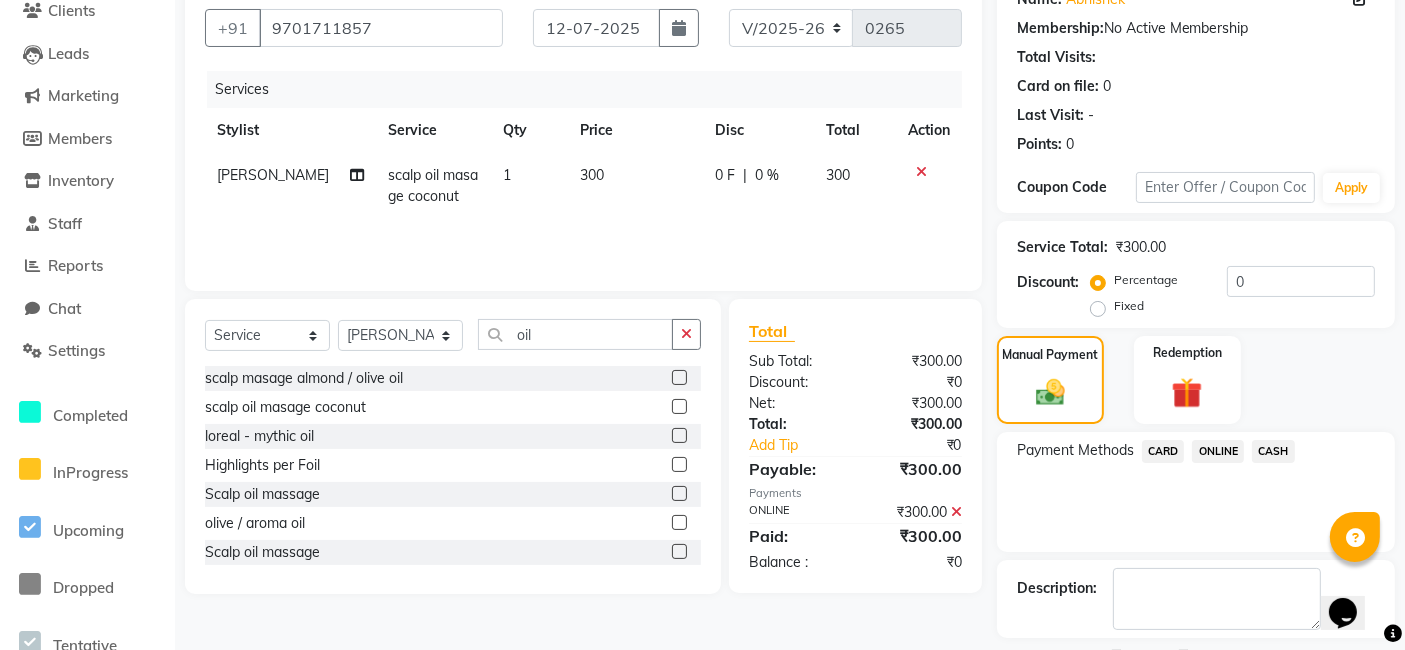 scroll, scrollTop: 260, scrollLeft: 0, axis: vertical 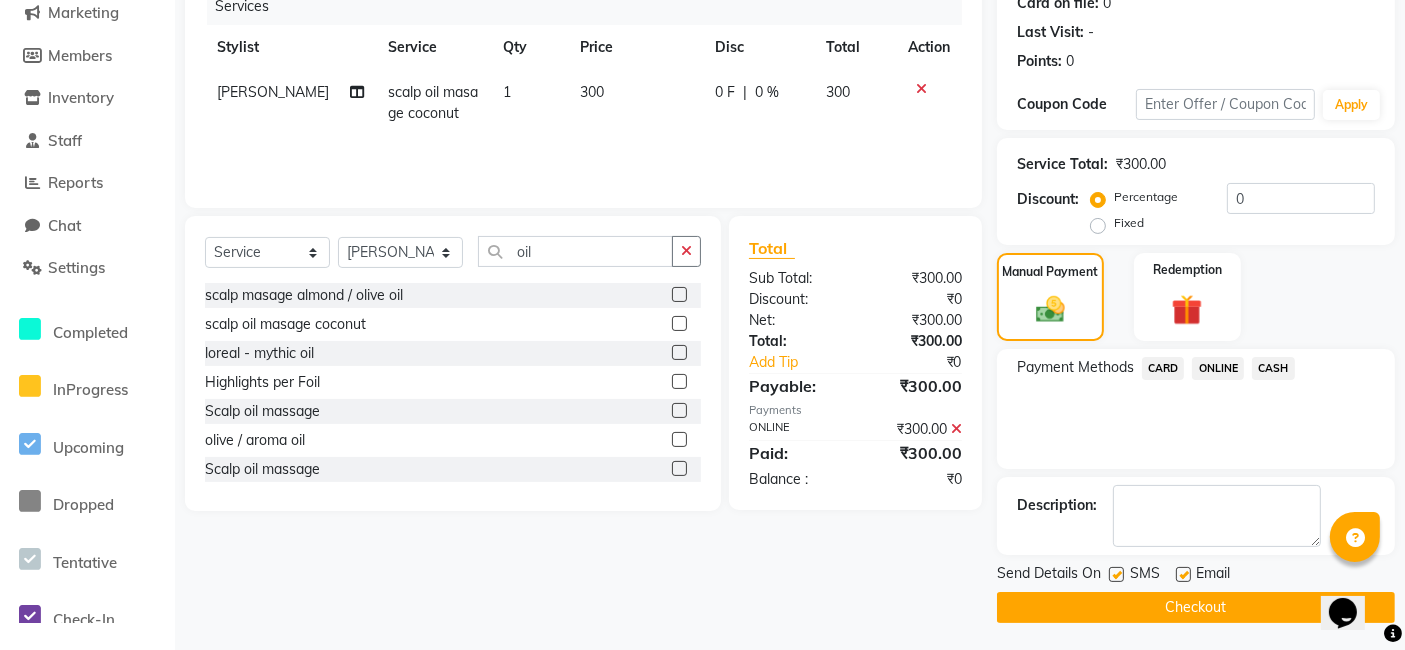 click on "Checkout" 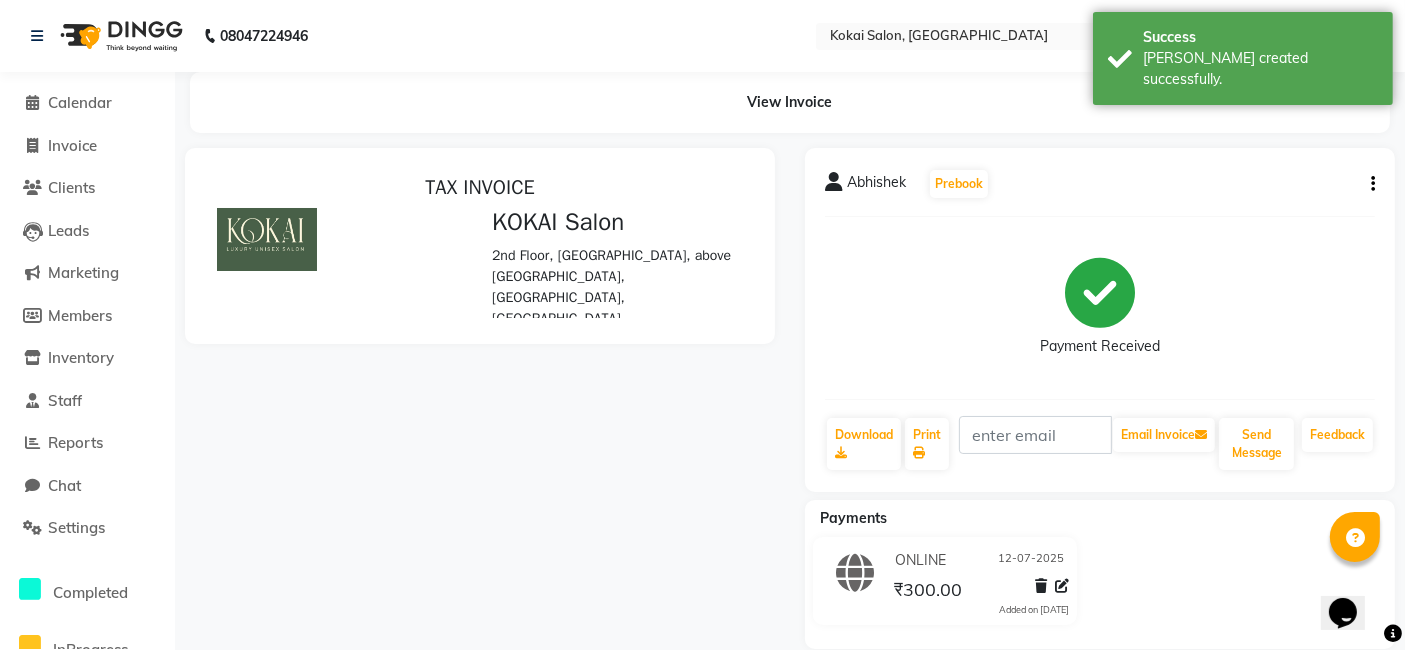 scroll, scrollTop: 0, scrollLeft: 0, axis: both 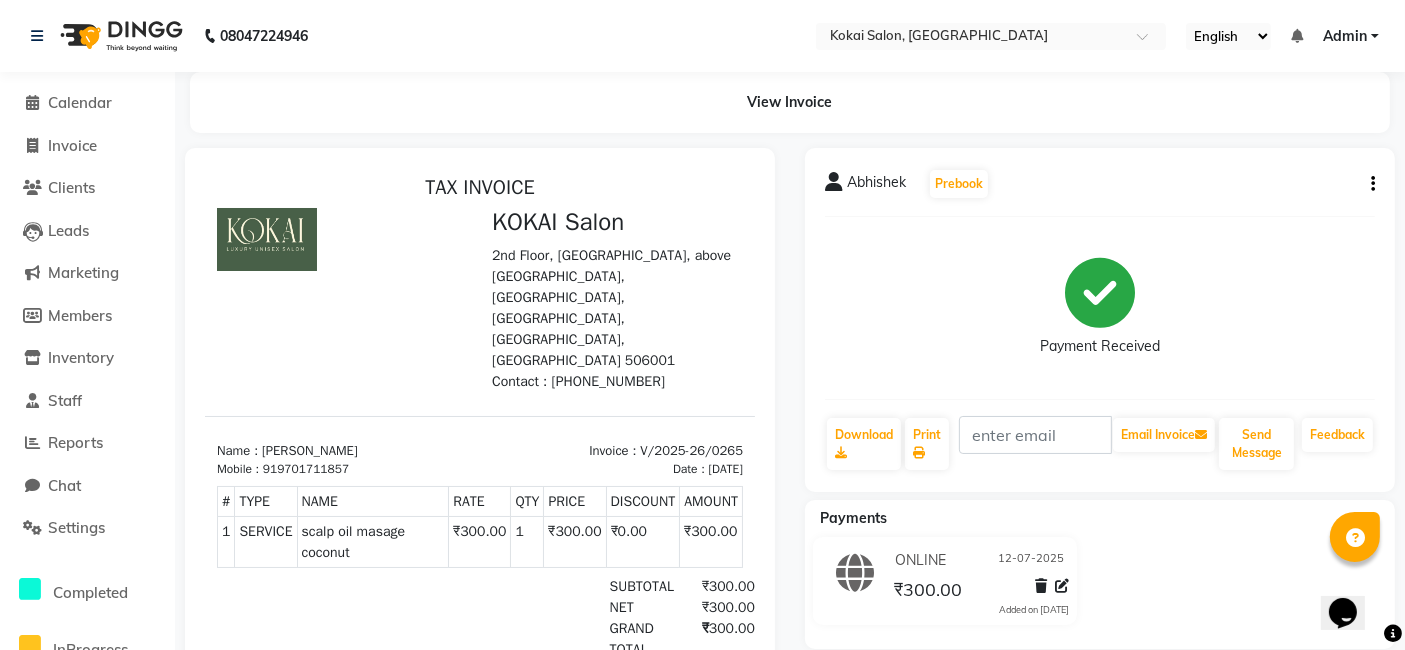 select on "service" 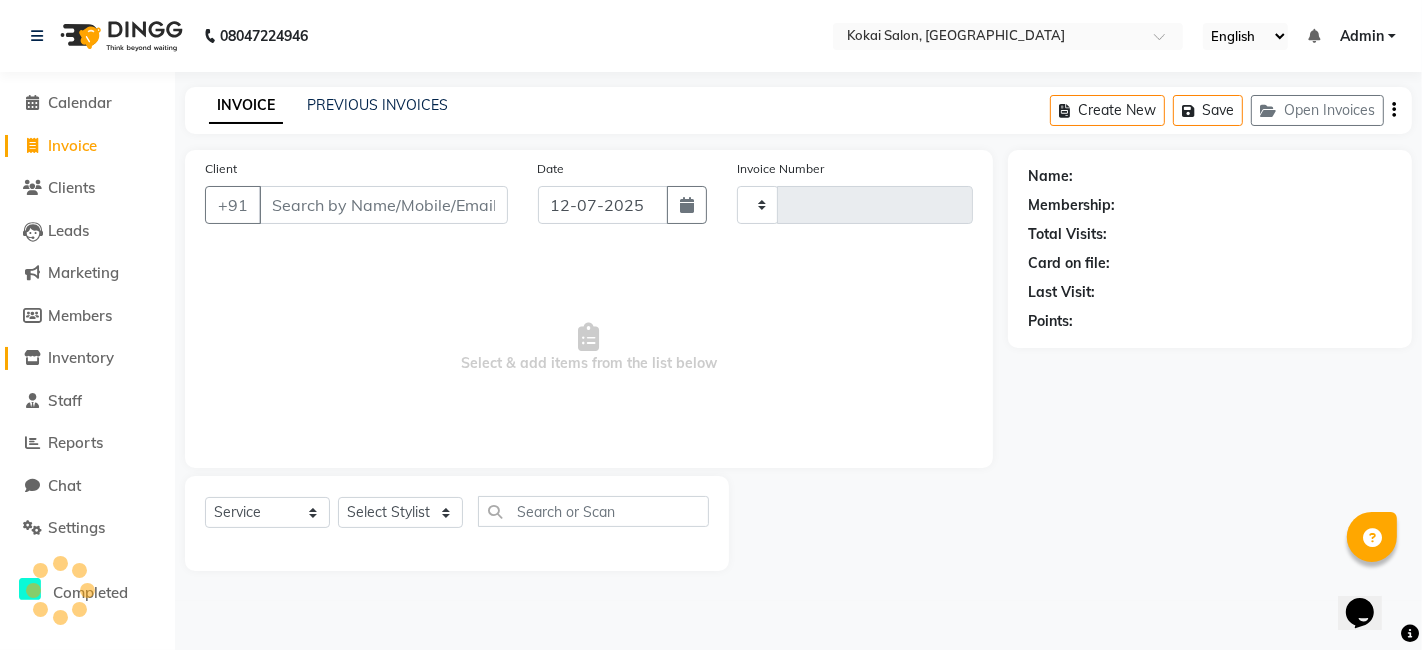 type on "0266" 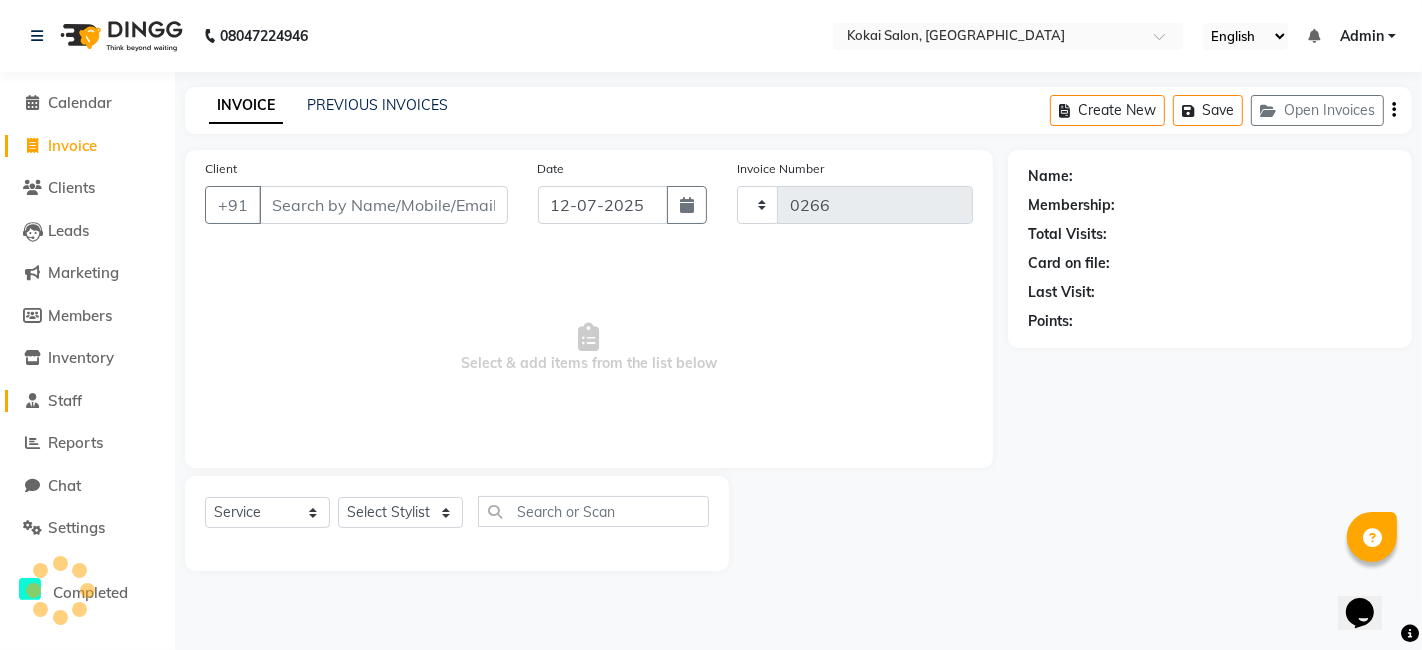 select on "7546" 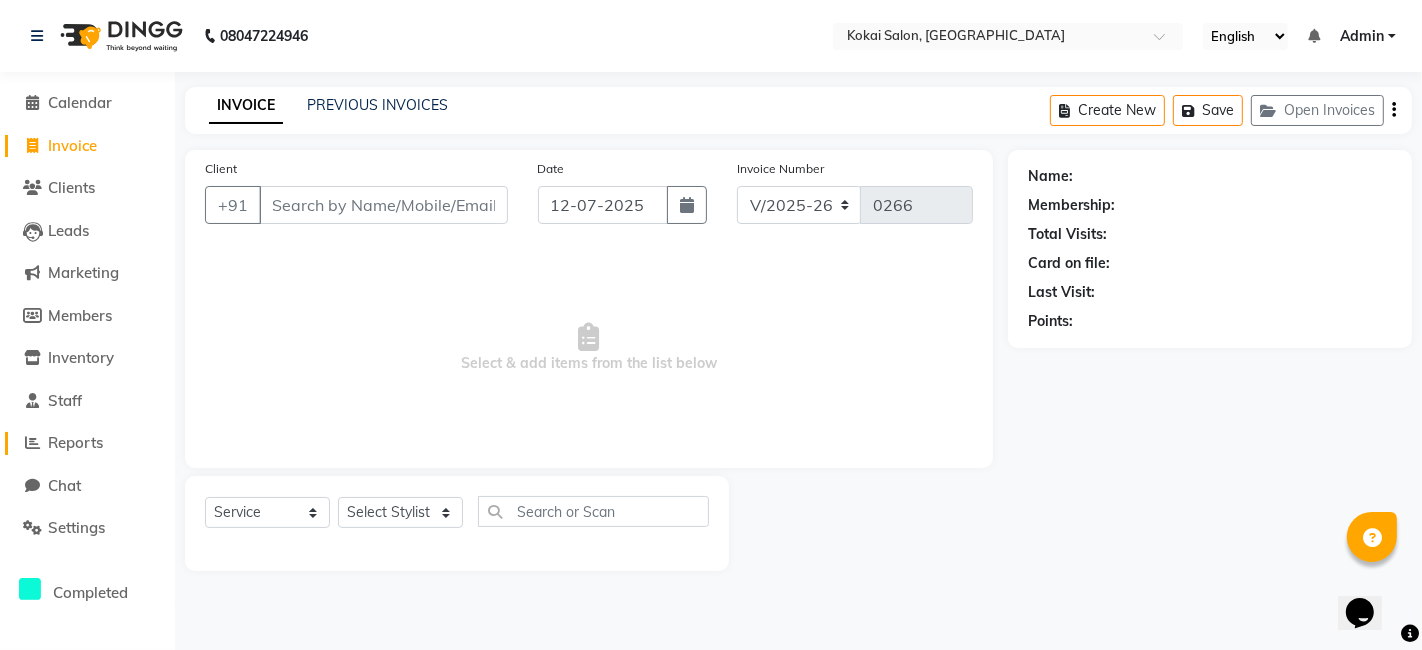click on "Reports" 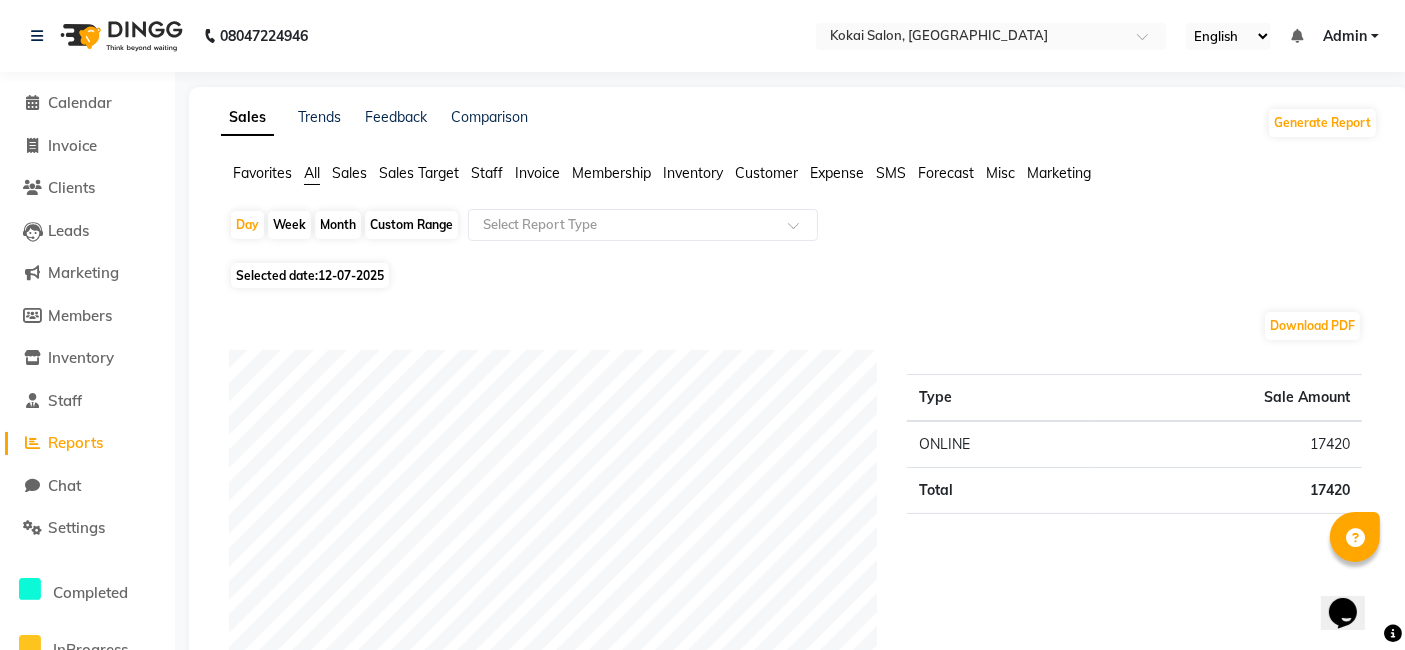 click on "Staff" 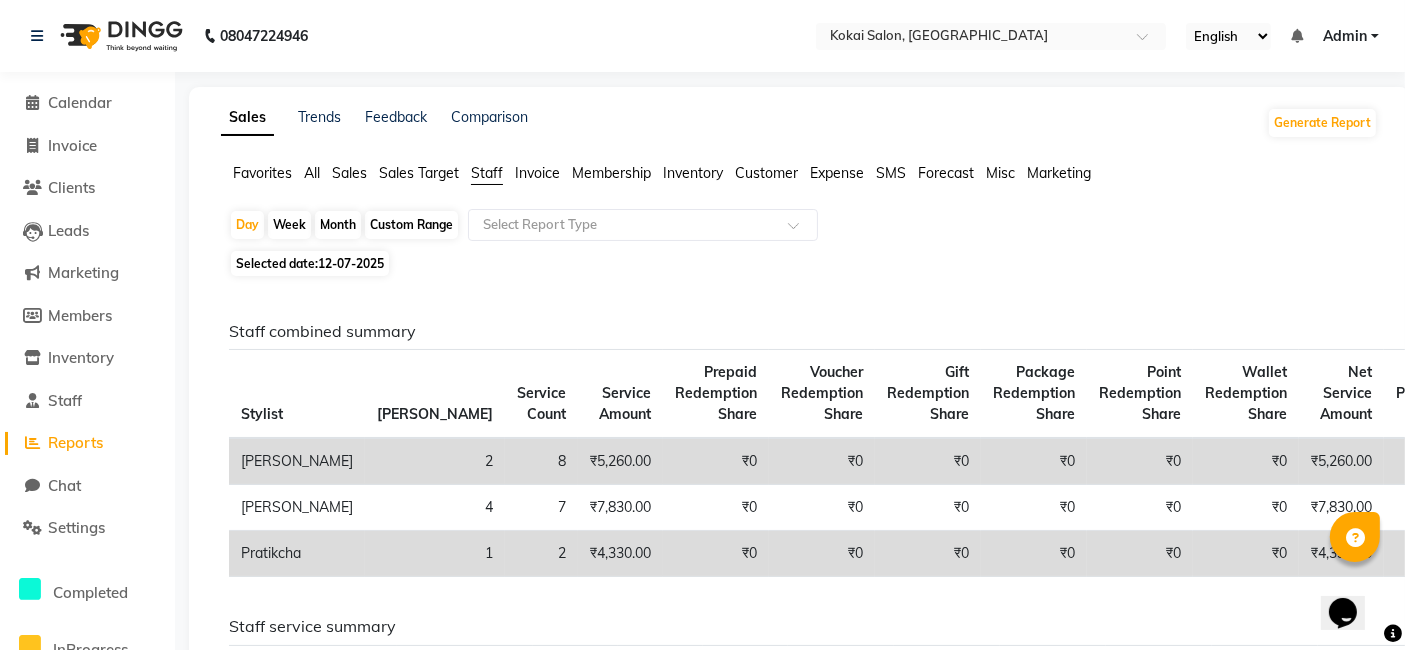 click on "Month" 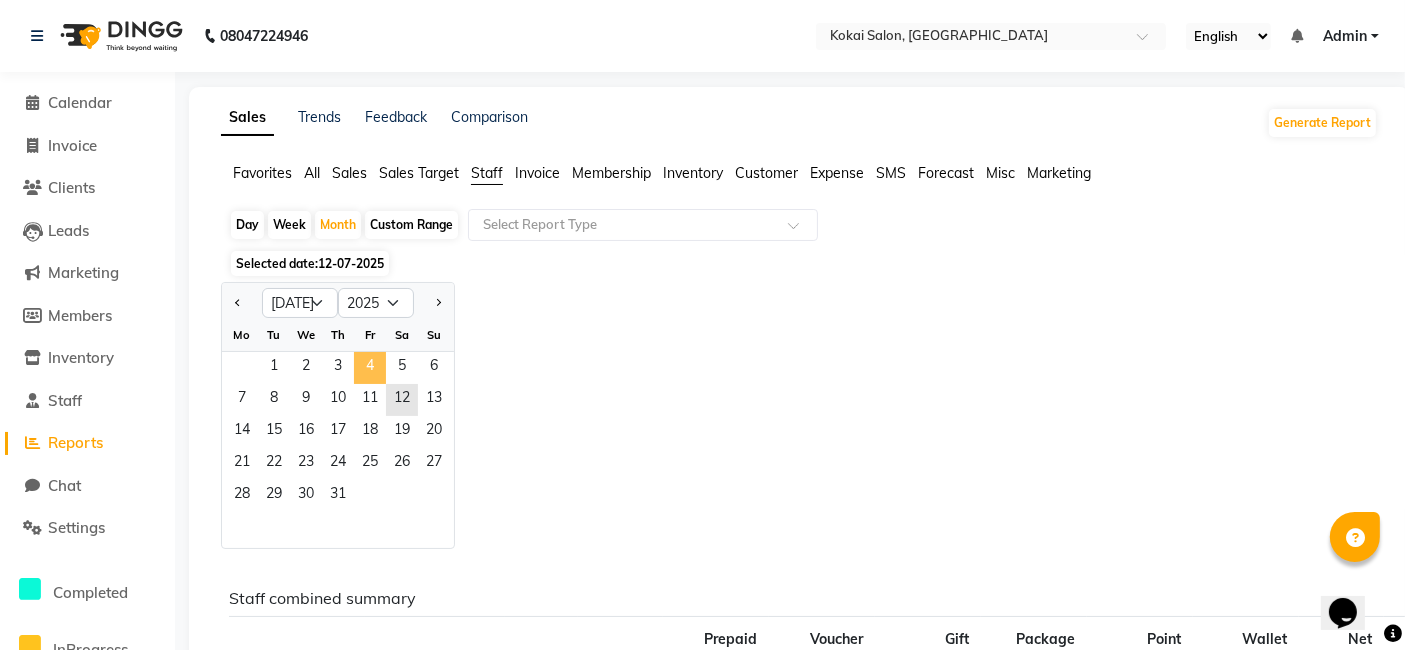click on "4" 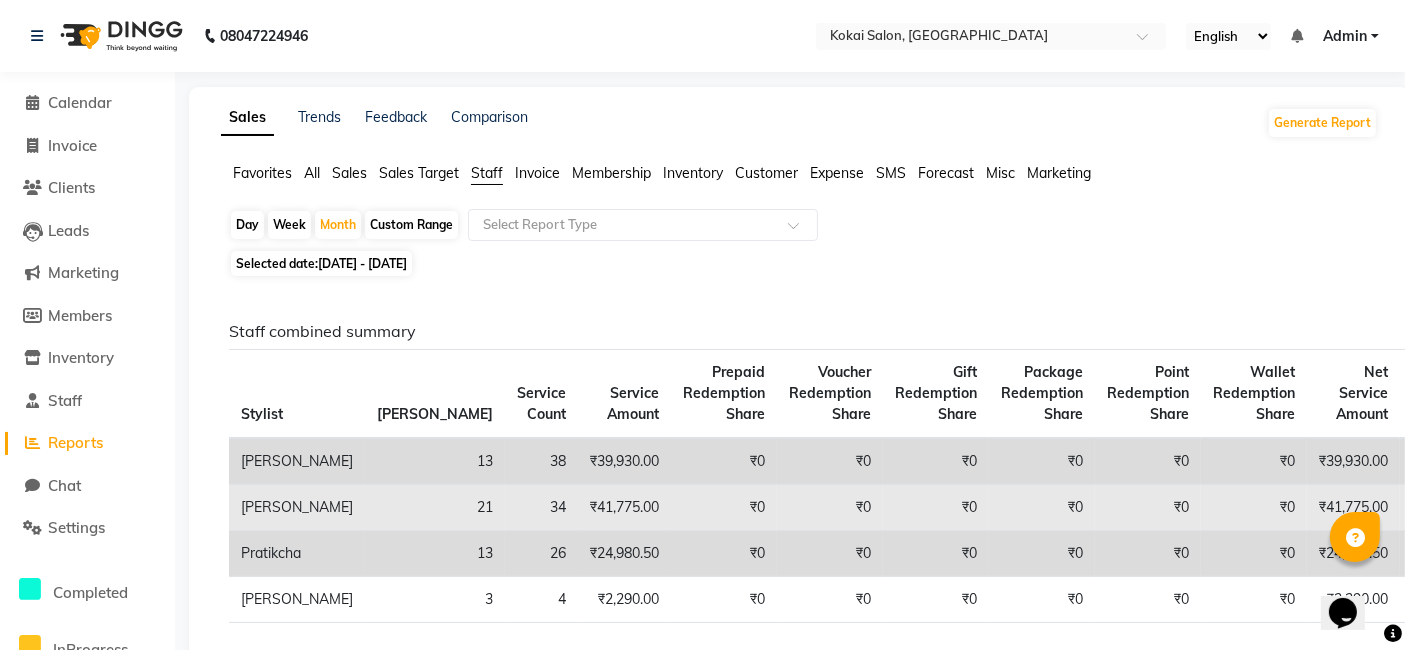 click on "₹0" 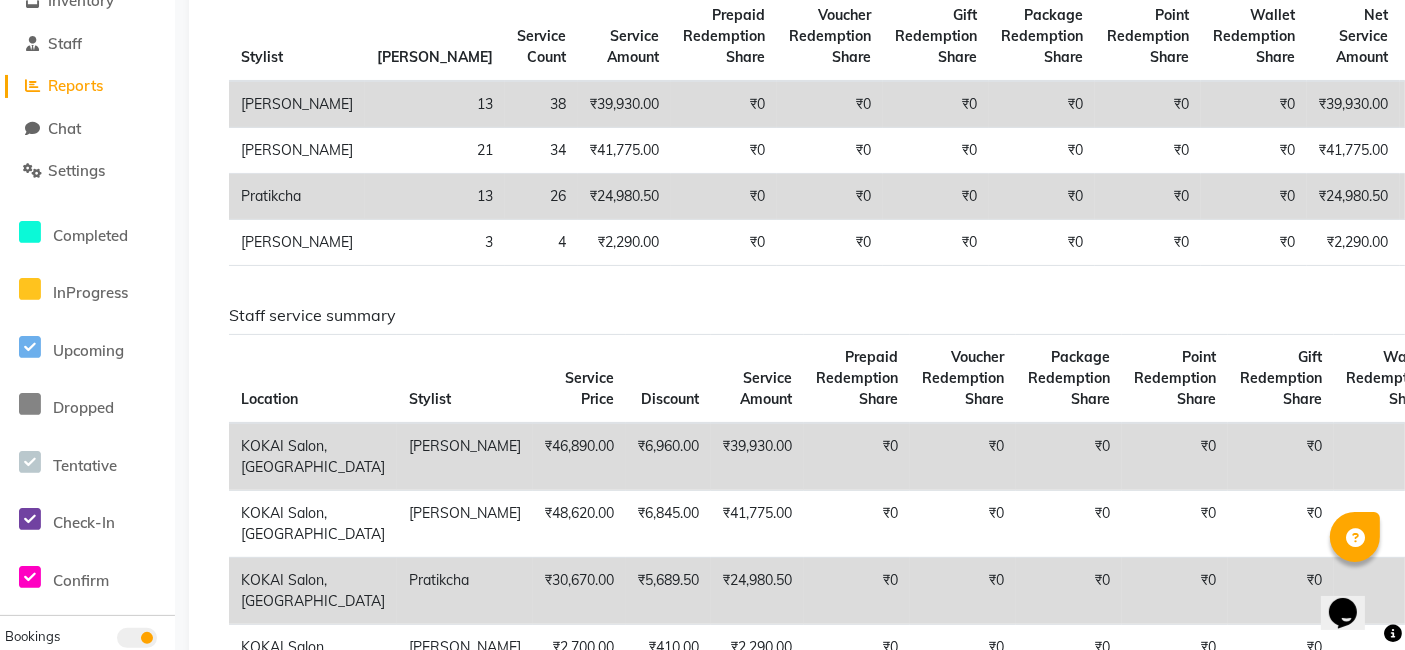 scroll, scrollTop: 0, scrollLeft: 0, axis: both 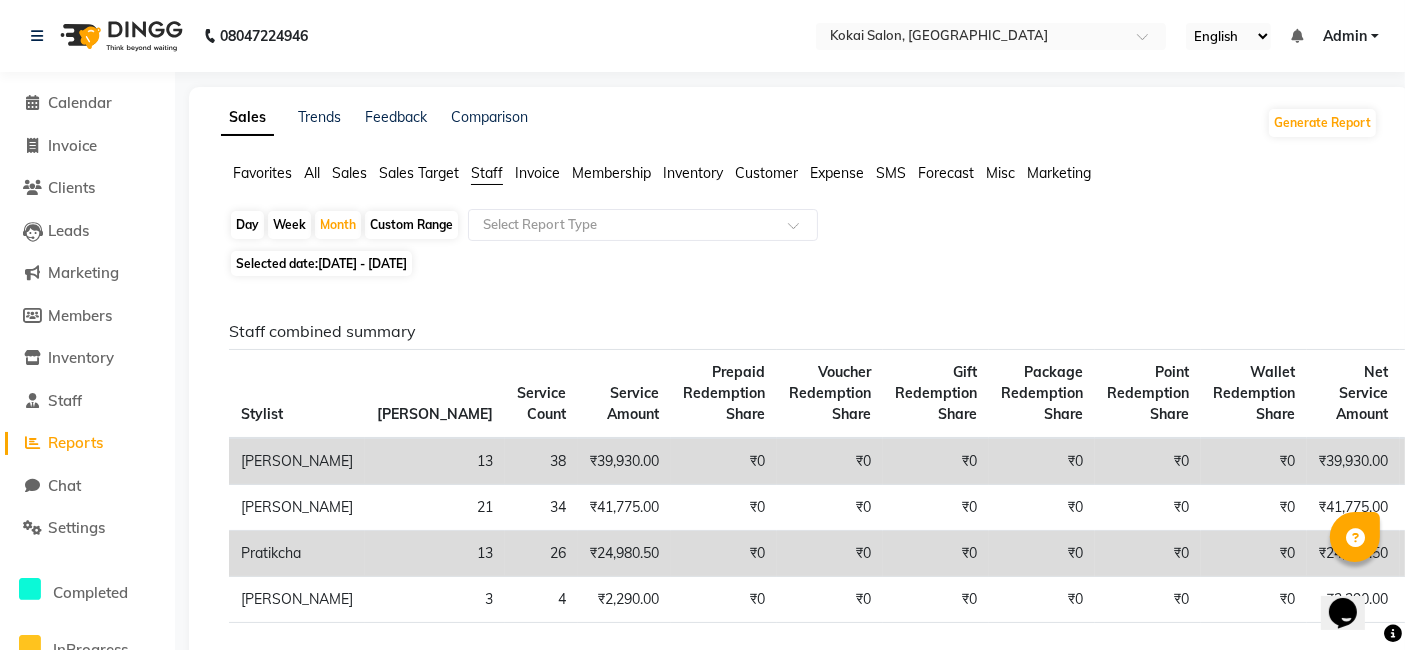 click on "Sales" 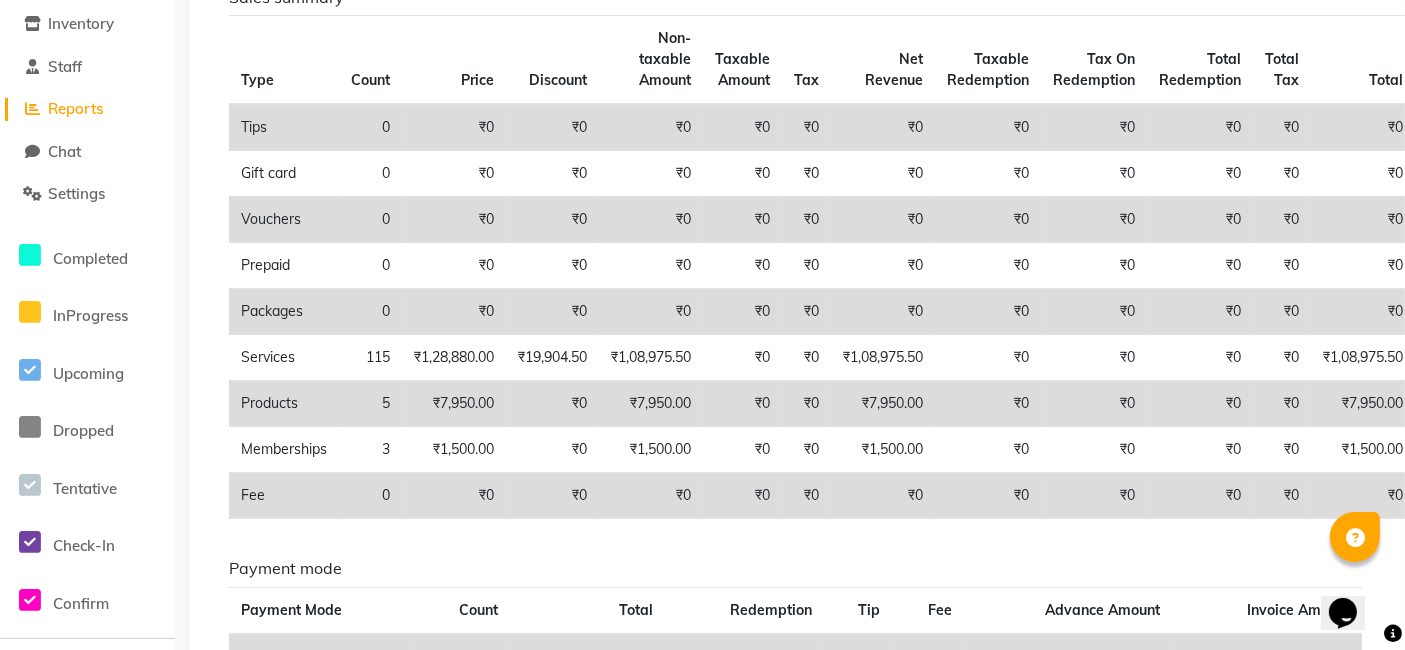 scroll, scrollTop: 0, scrollLeft: 0, axis: both 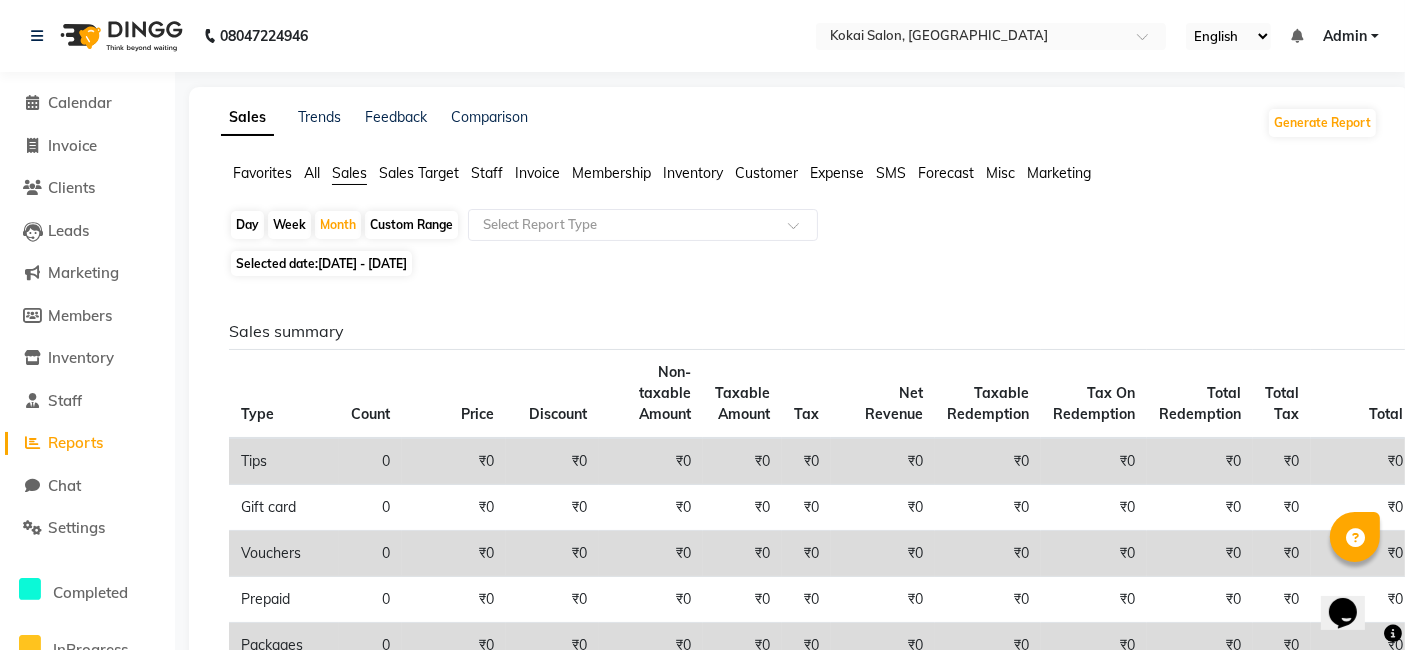 click on "Staff" 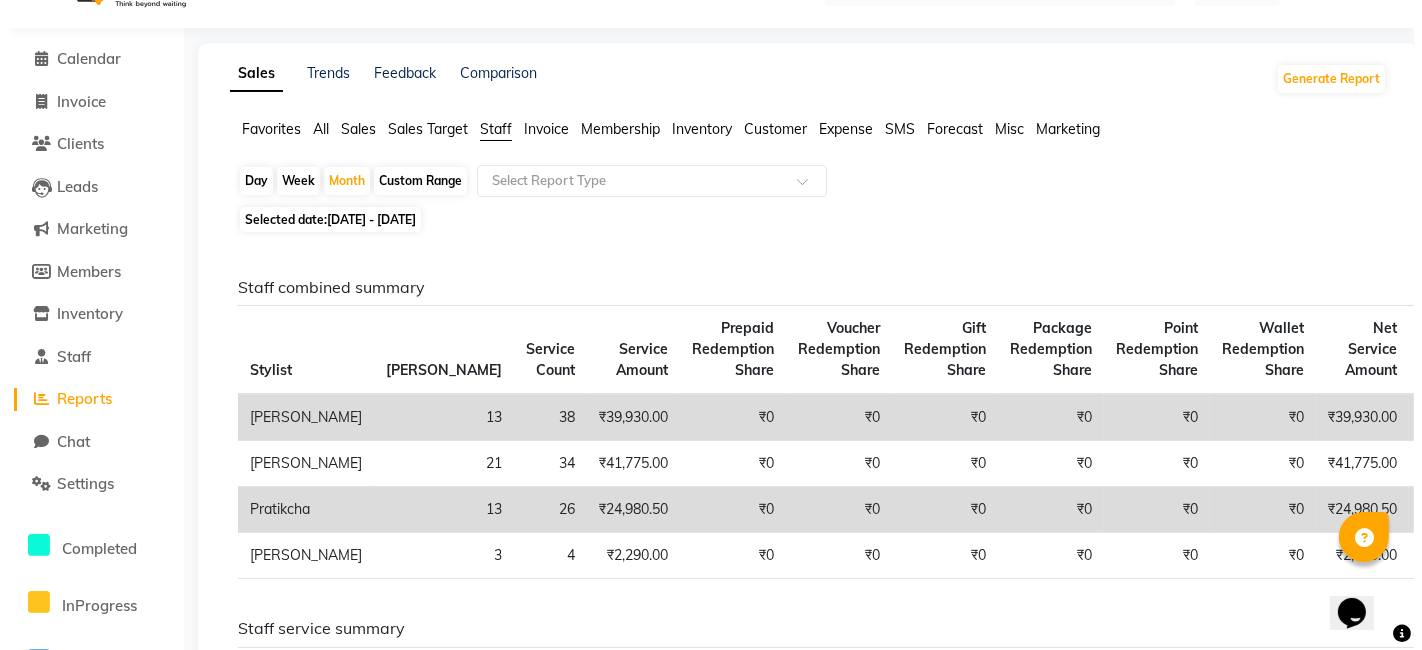 scroll, scrollTop: 0, scrollLeft: 0, axis: both 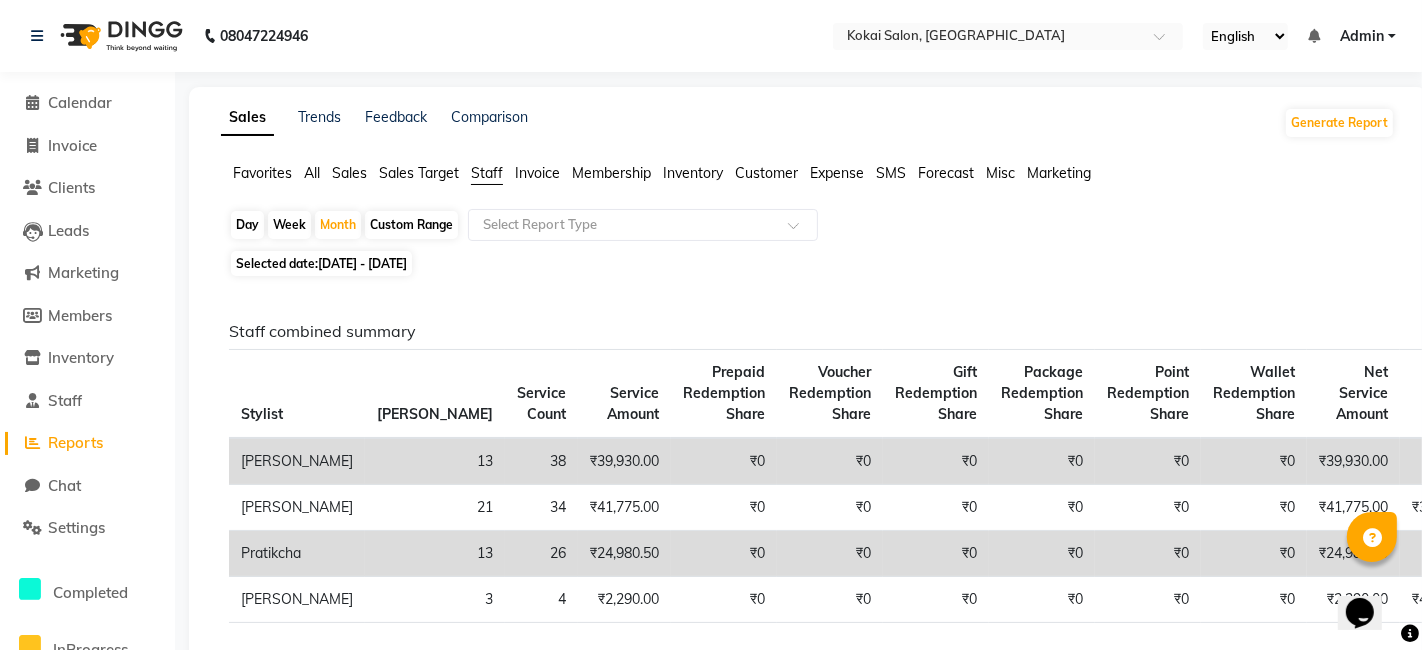 select on "7546" 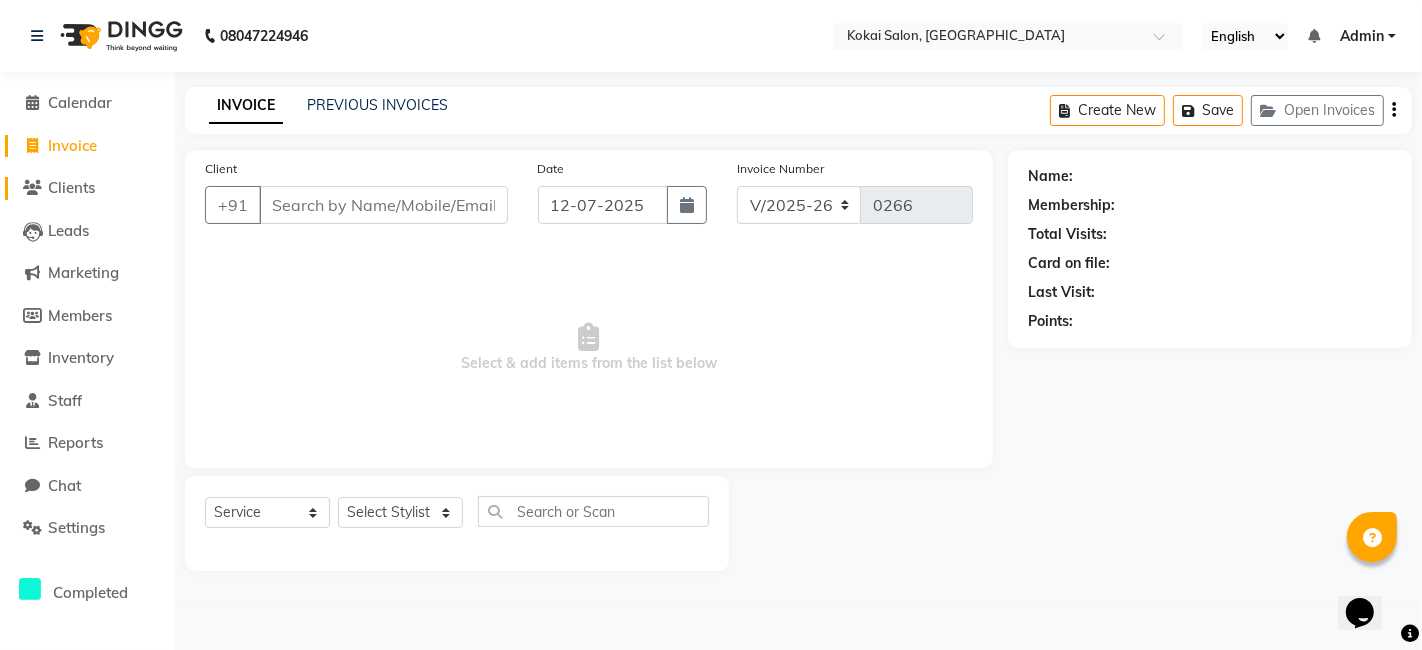 click on "Clients" 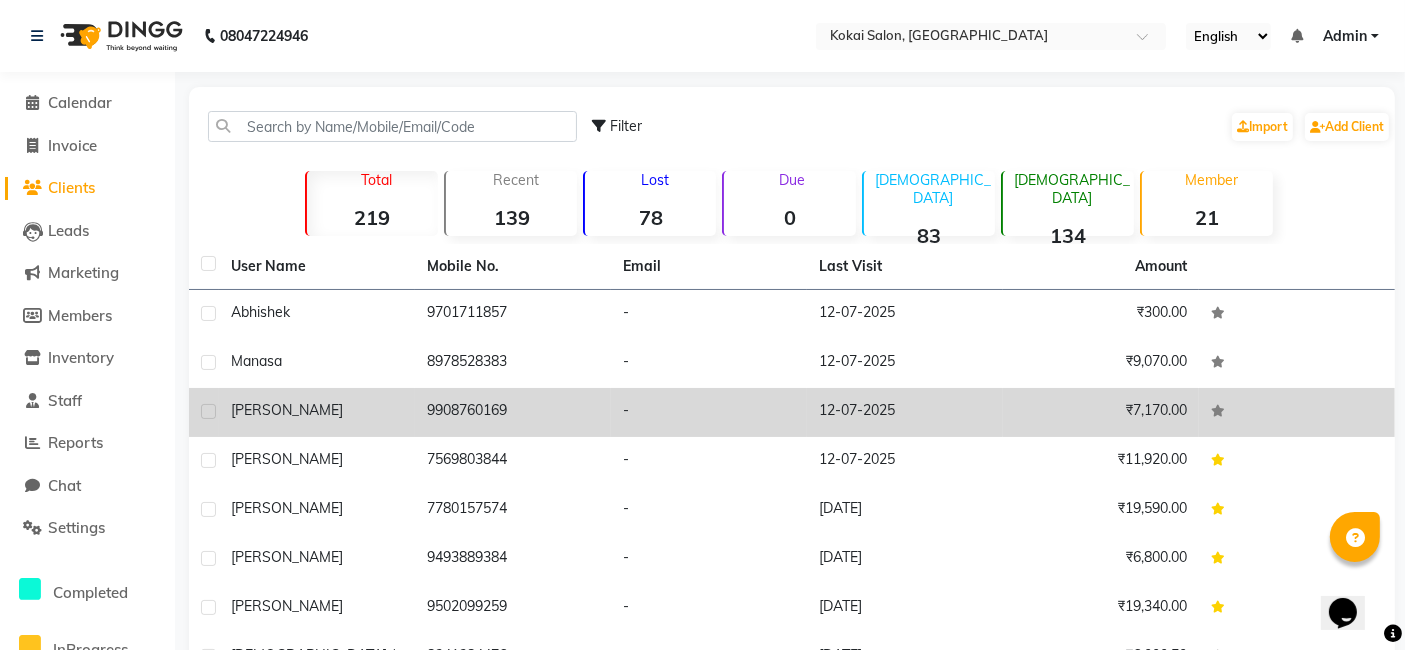 click on "[PERSON_NAME]" 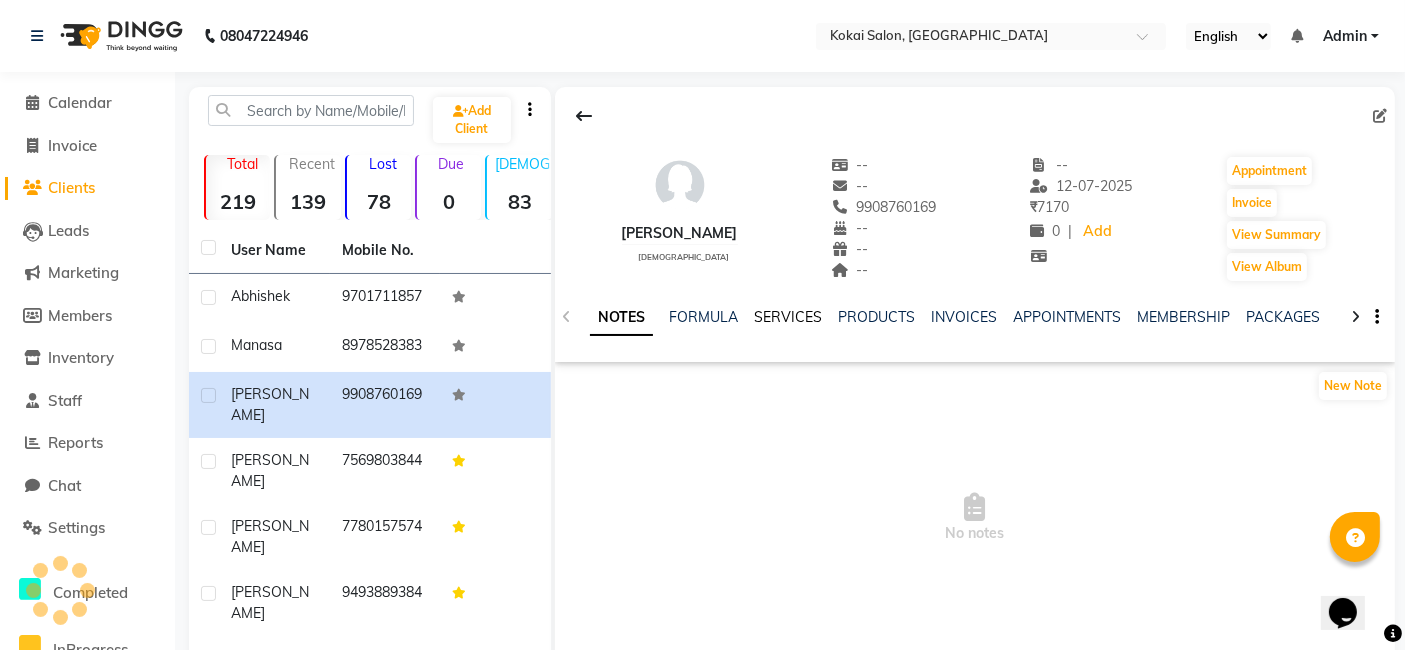 click on "SERVICES" 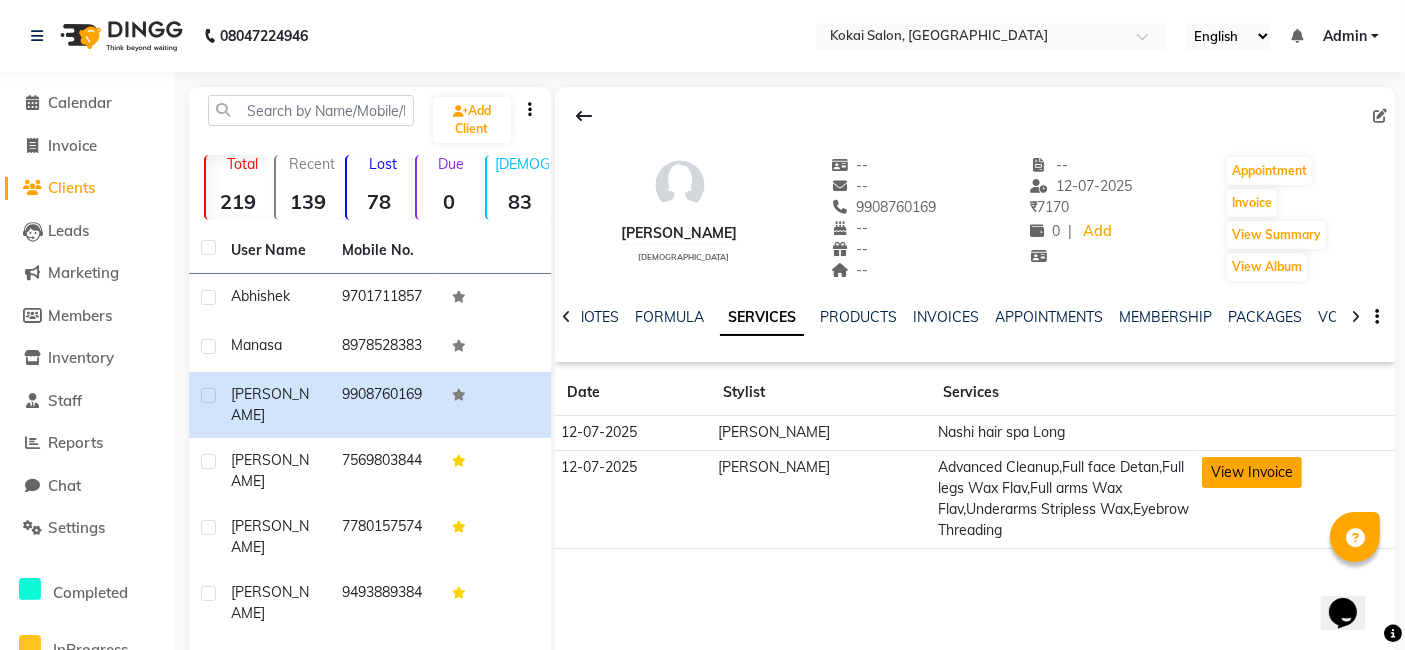 click on "View Invoice" 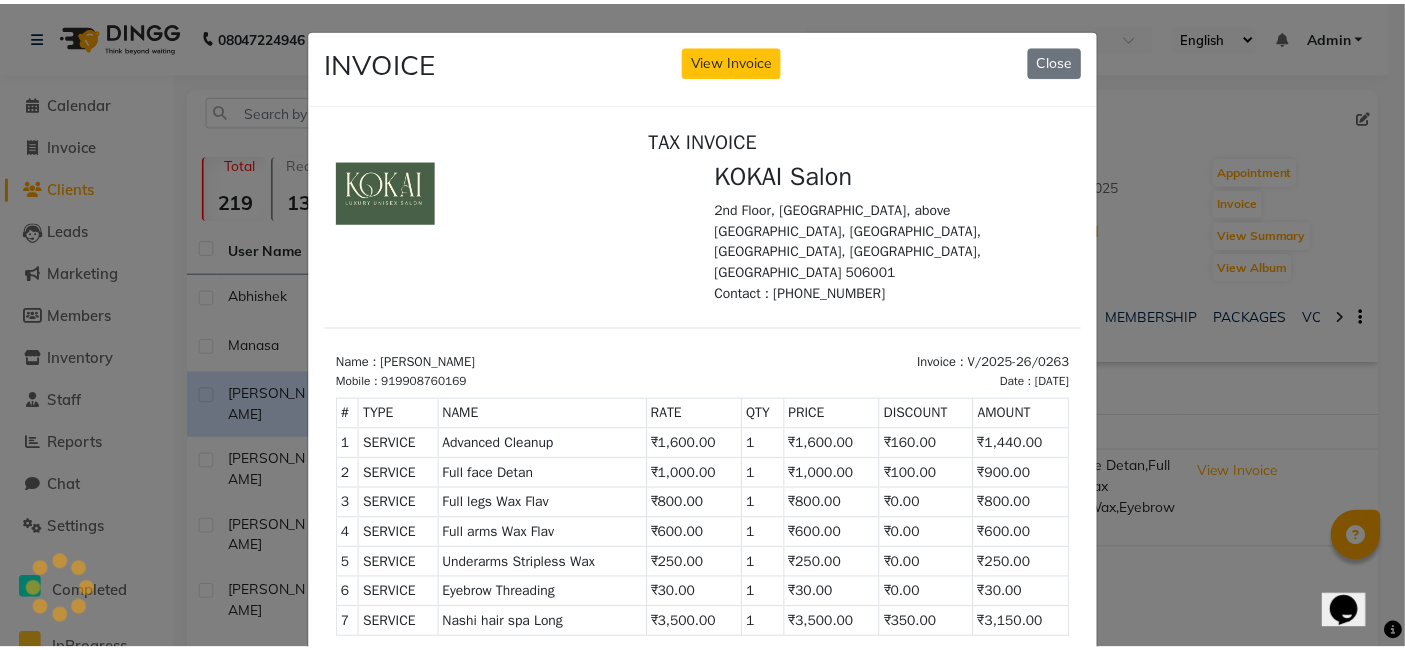 scroll, scrollTop: 0, scrollLeft: 0, axis: both 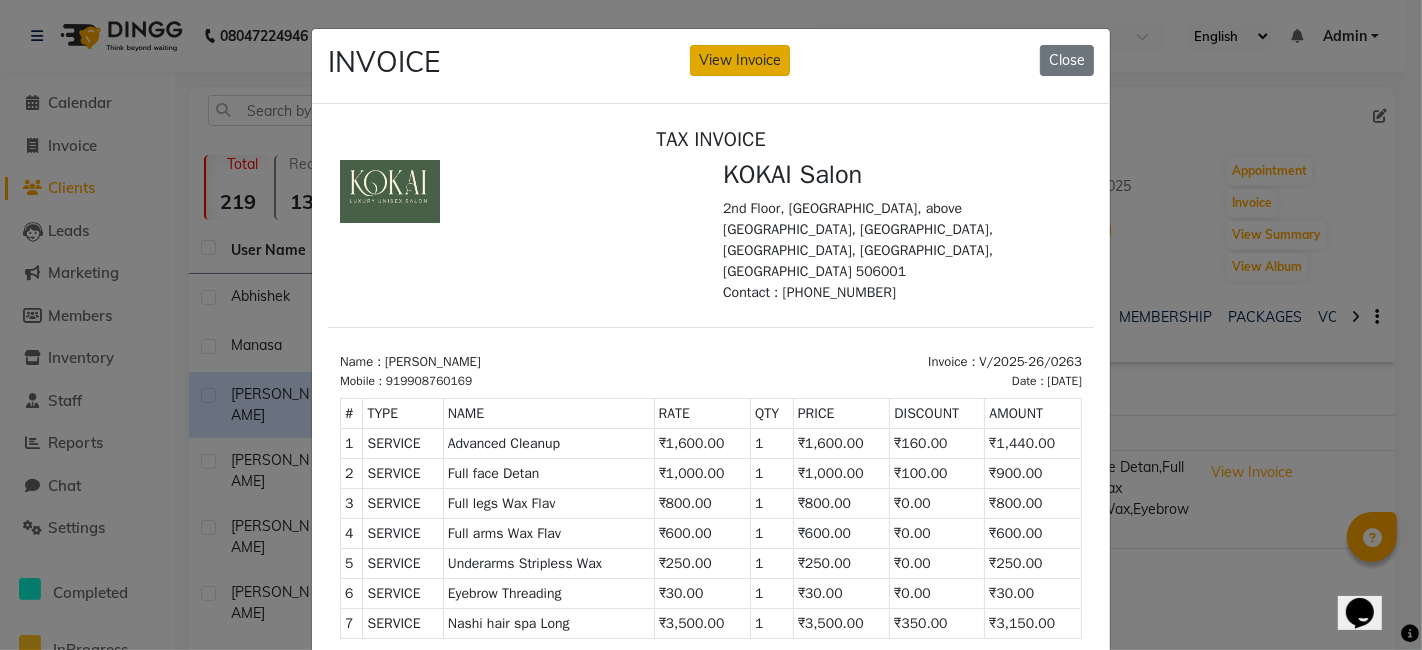click on "View Invoice" 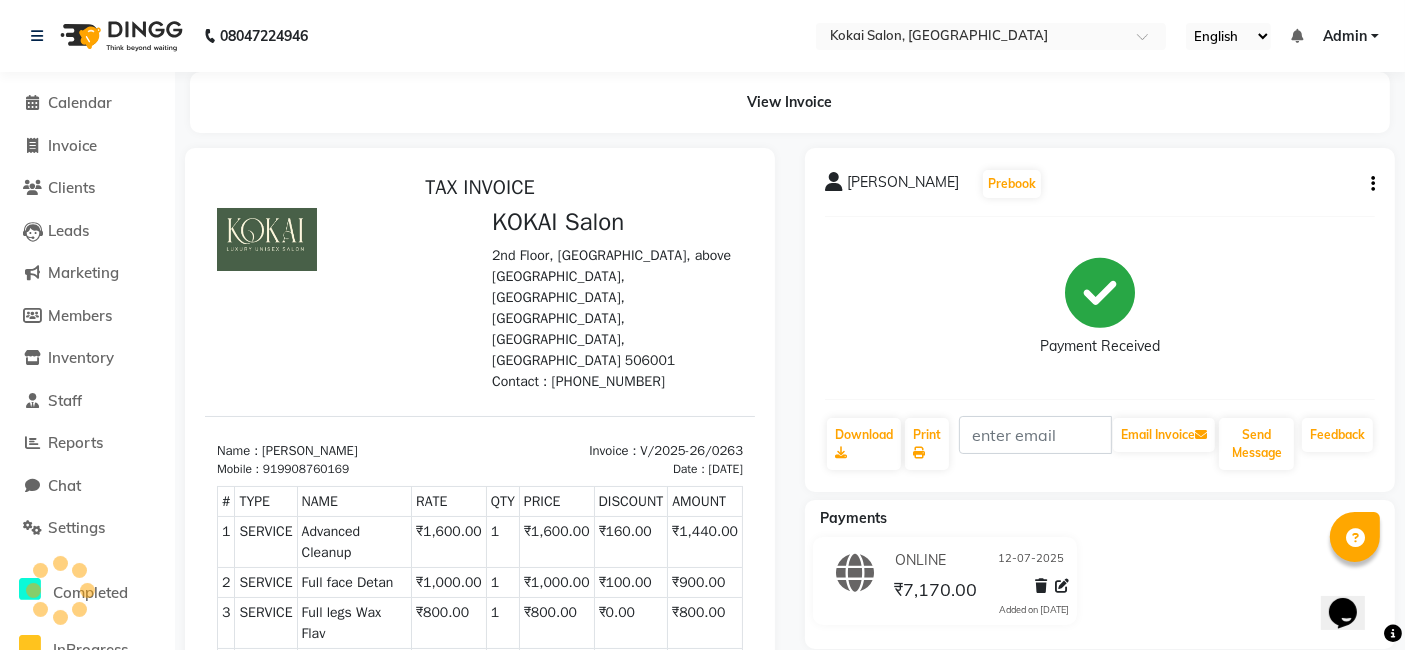 scroll, scrollTop: 0, scrollLeft: 0, axis: both 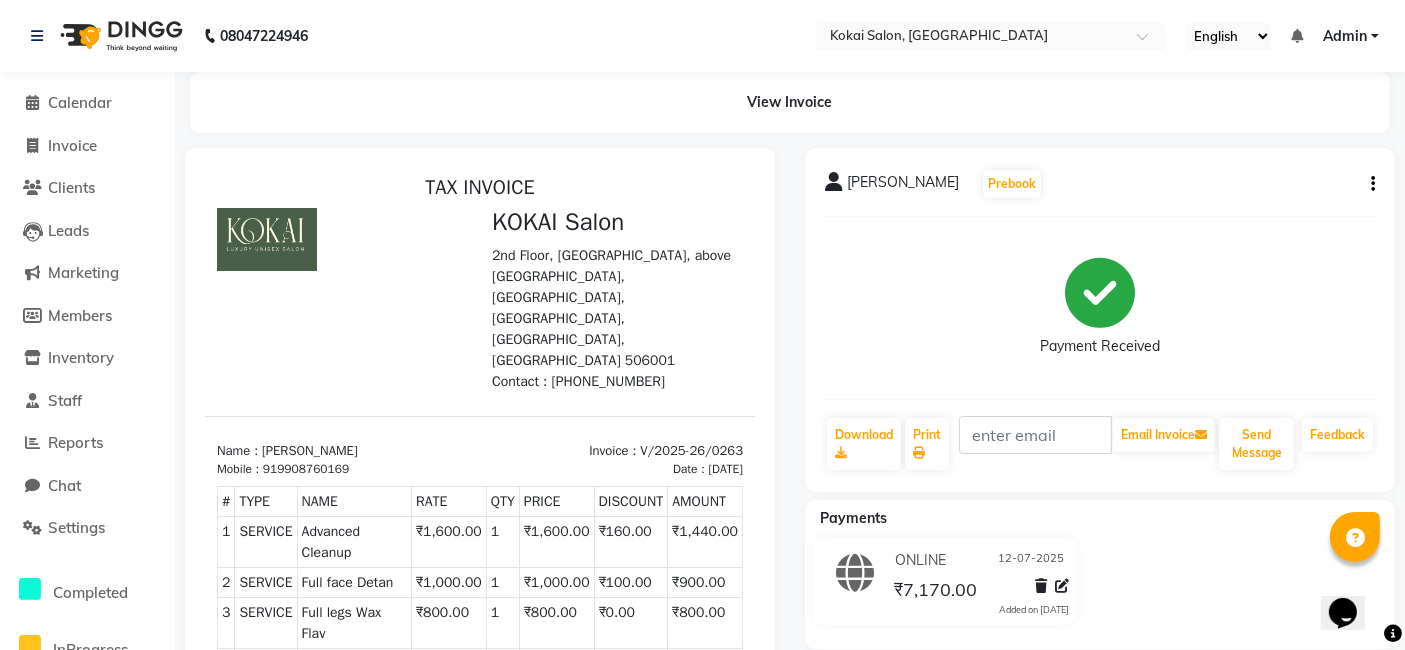 click 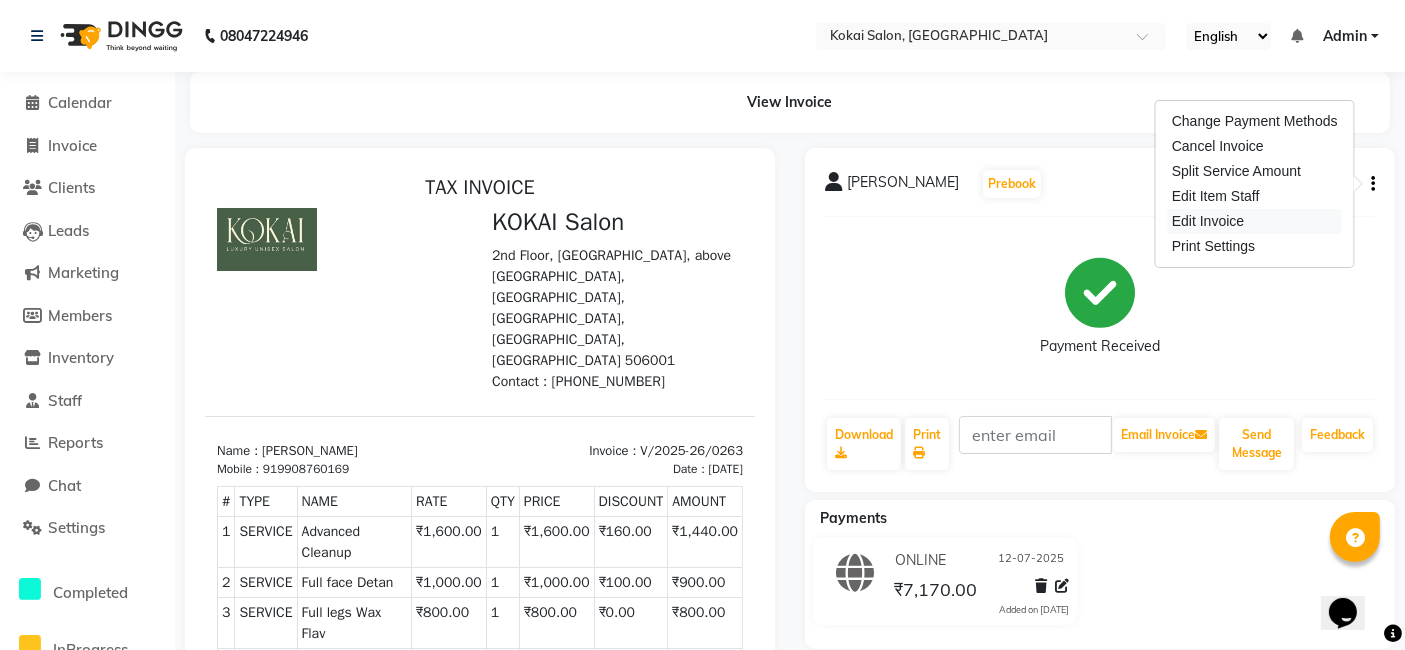 click on "Edit Invoice" at bounding box center [1255, 221] 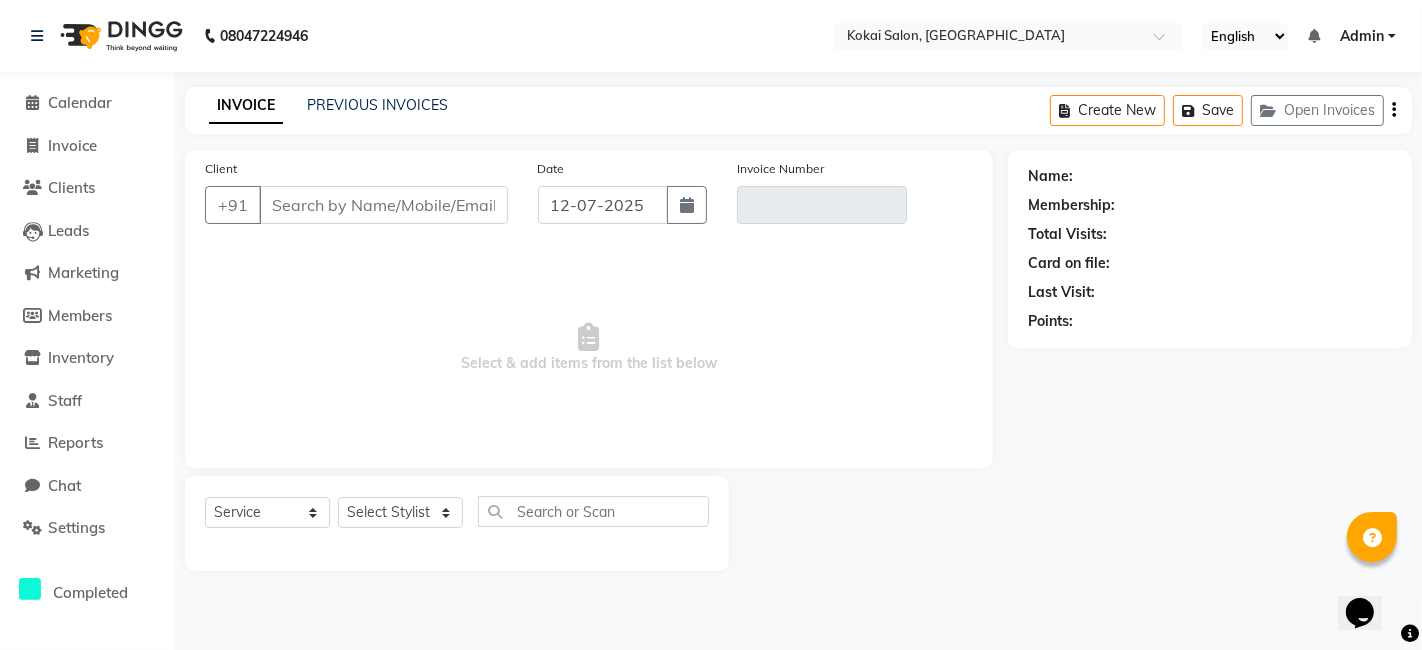 type on "9908760169" 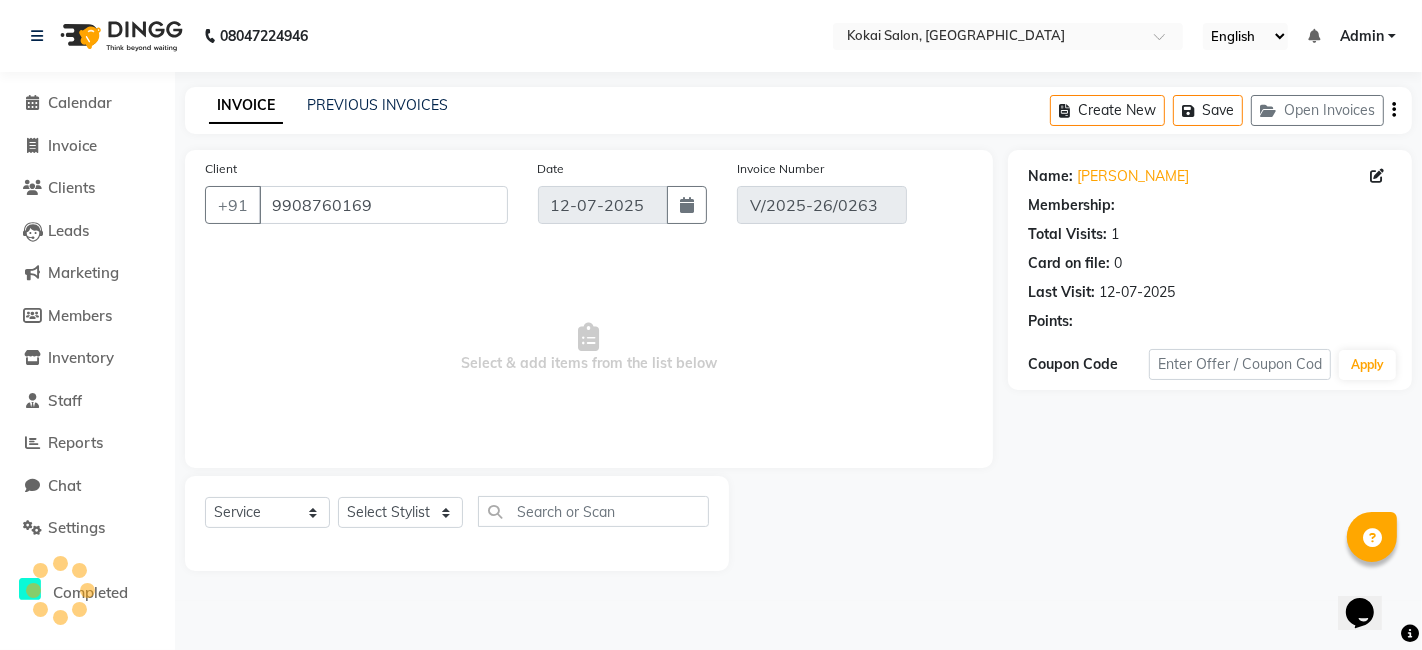 select on "select" 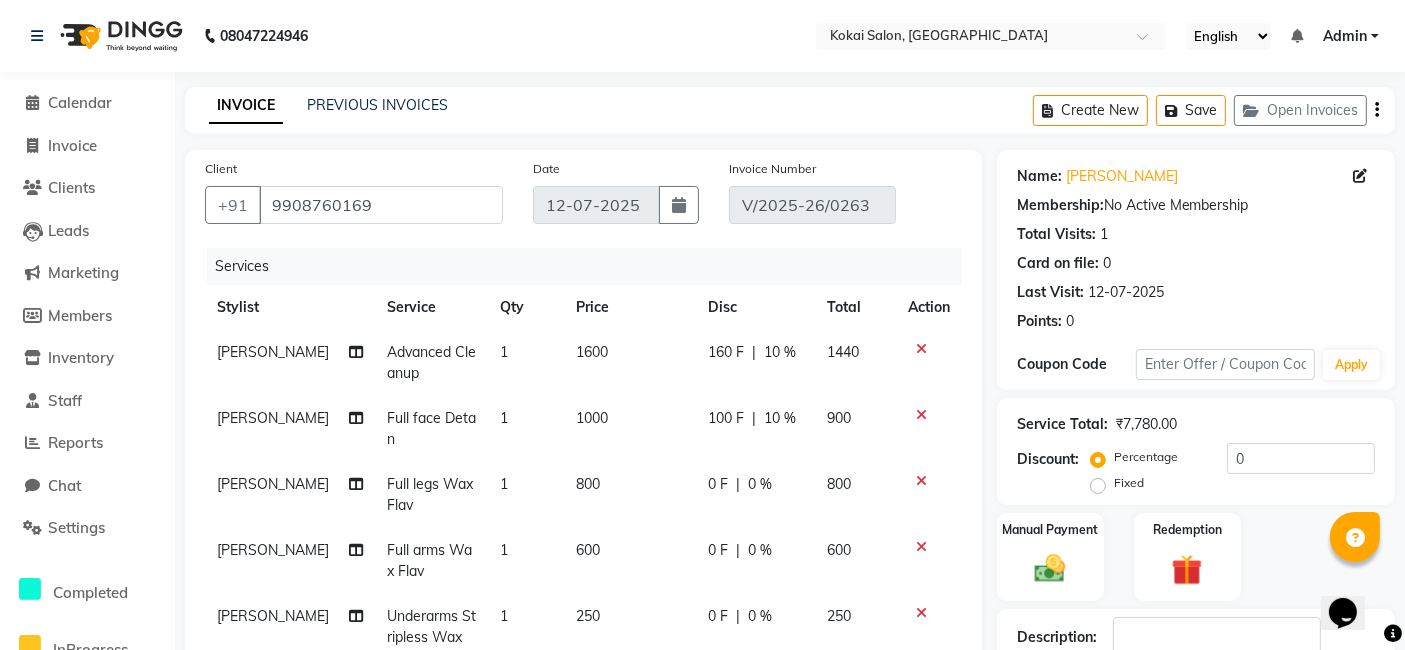 scroll, scrollTop: 77, scrollLeft: 0, axis: vertical 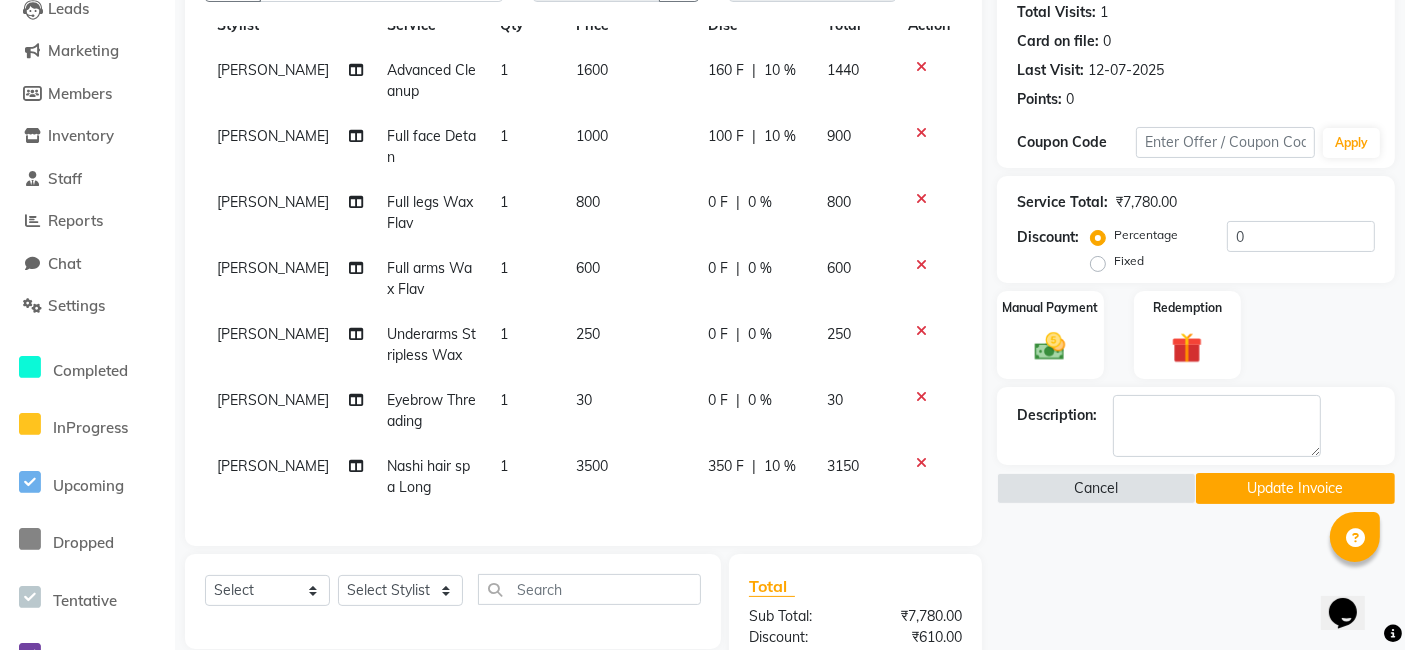 click 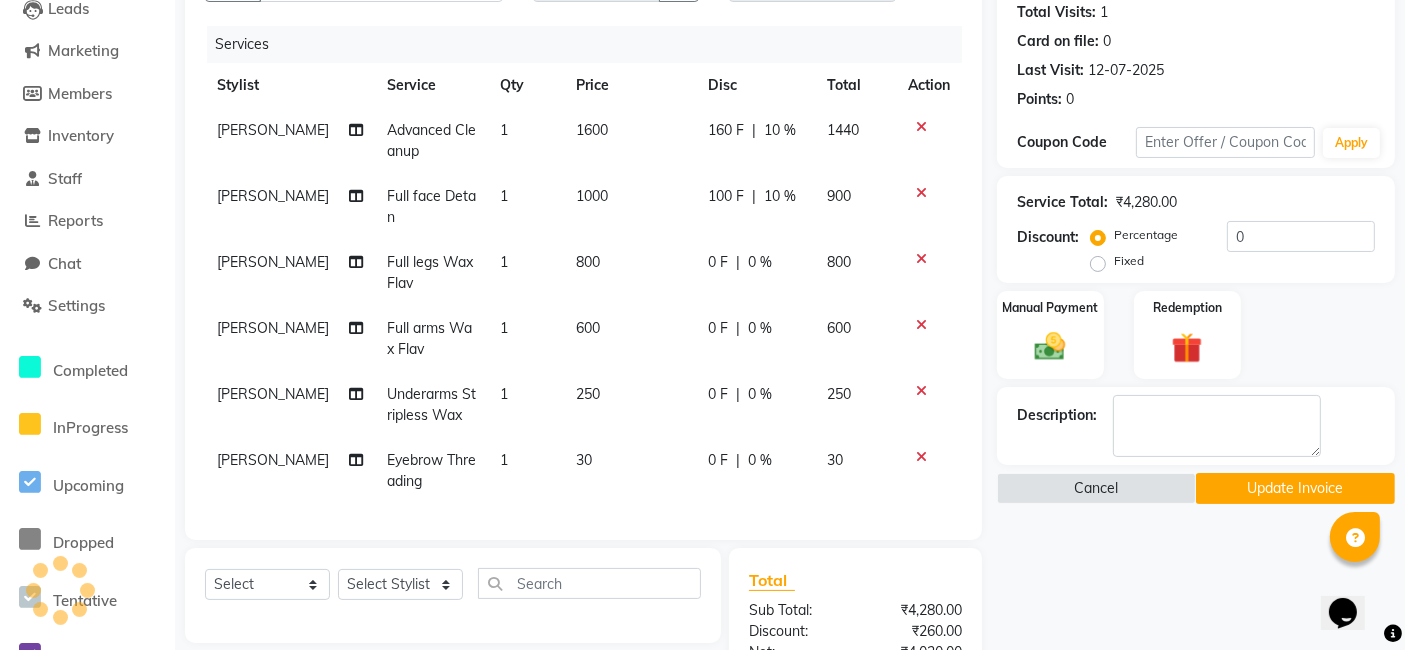 scroll, scrollTop: 0, scrollLeft: 0, axis: both 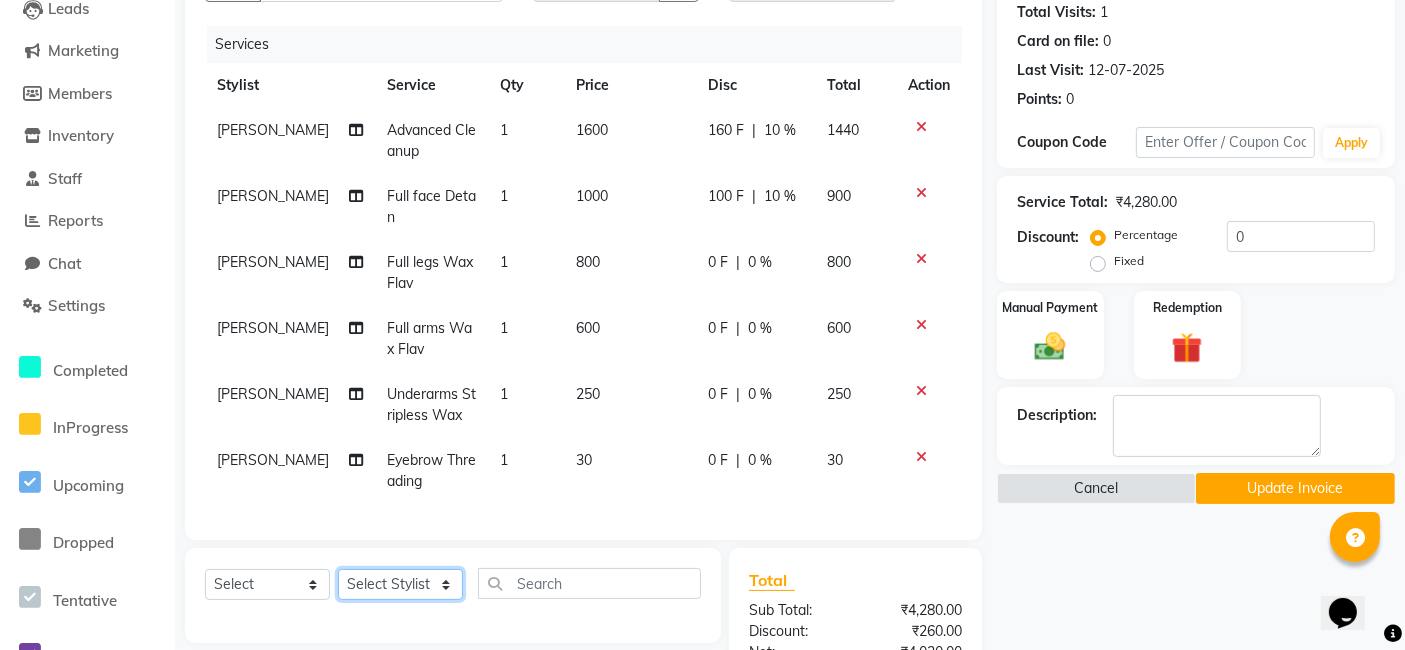 click on "Select Stylist [PERSON_NAME] [PERSON_NAME] Pratikcha [PERSON_NAME]" 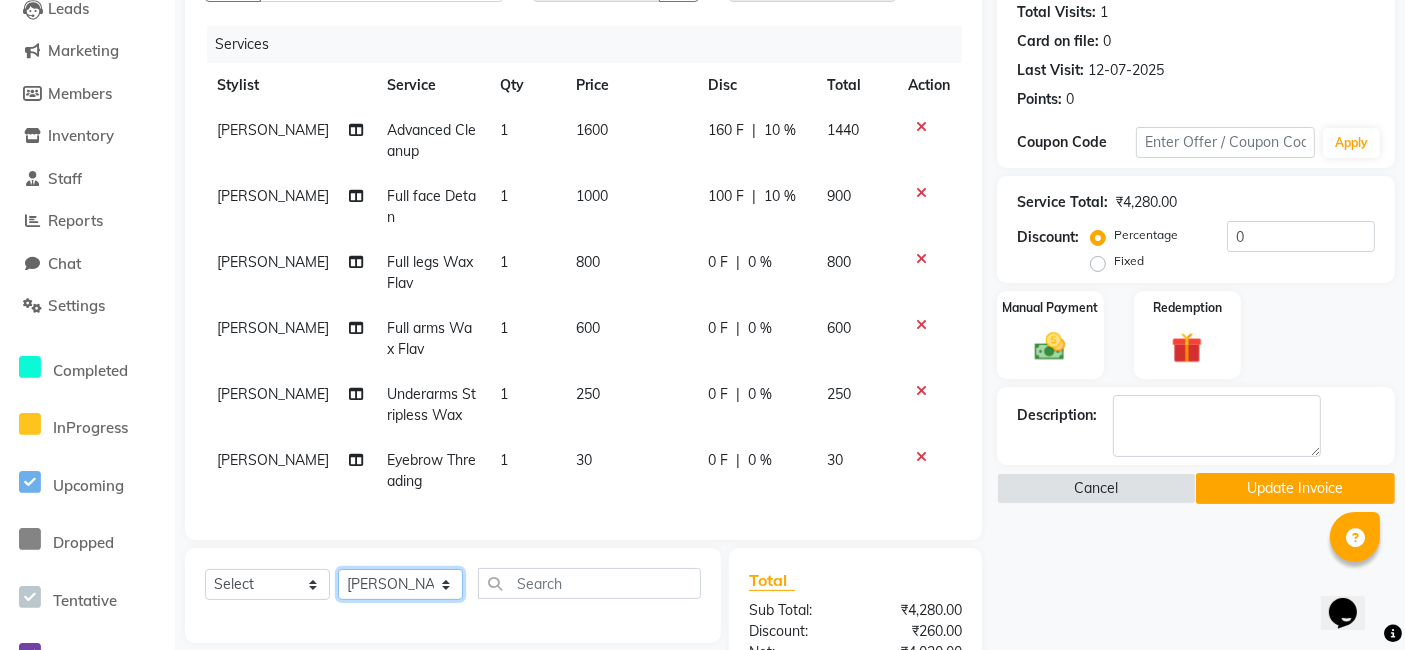 click on "Select Stylist [PERSON_NAME] [PERSON_NAME] Pratikcha [PERSON_NAME]" 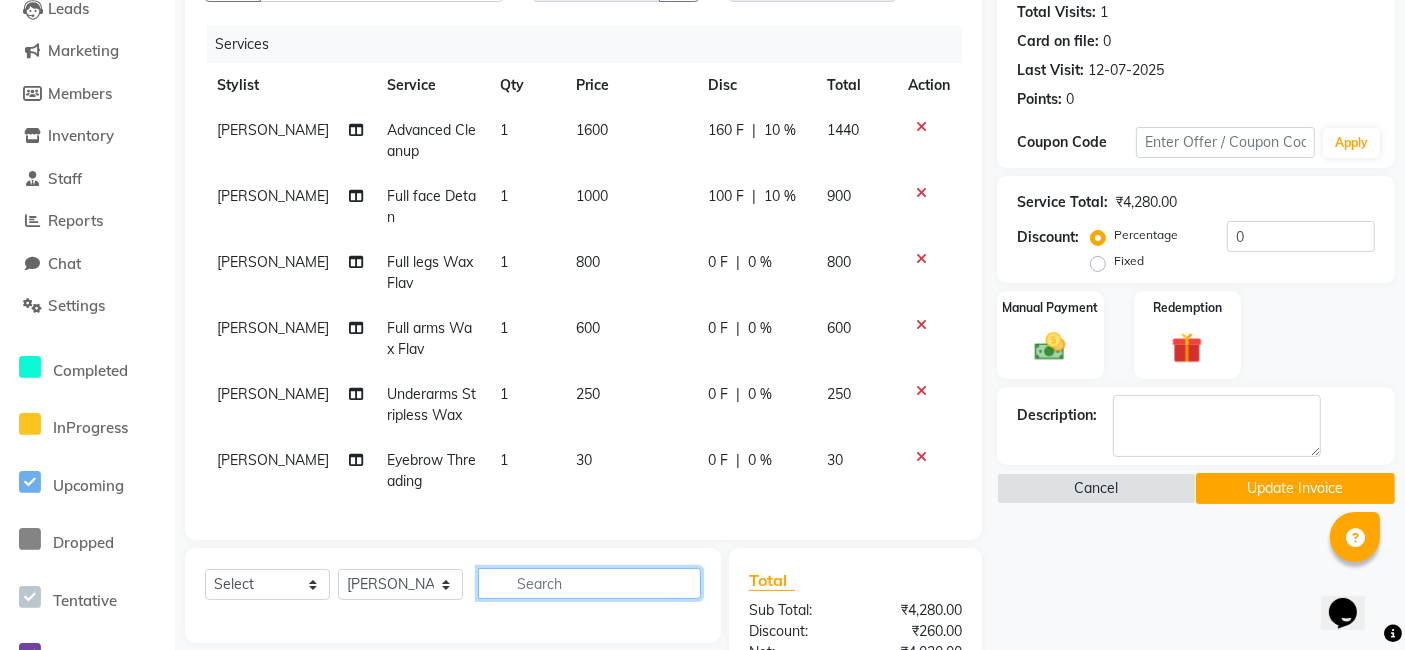 click 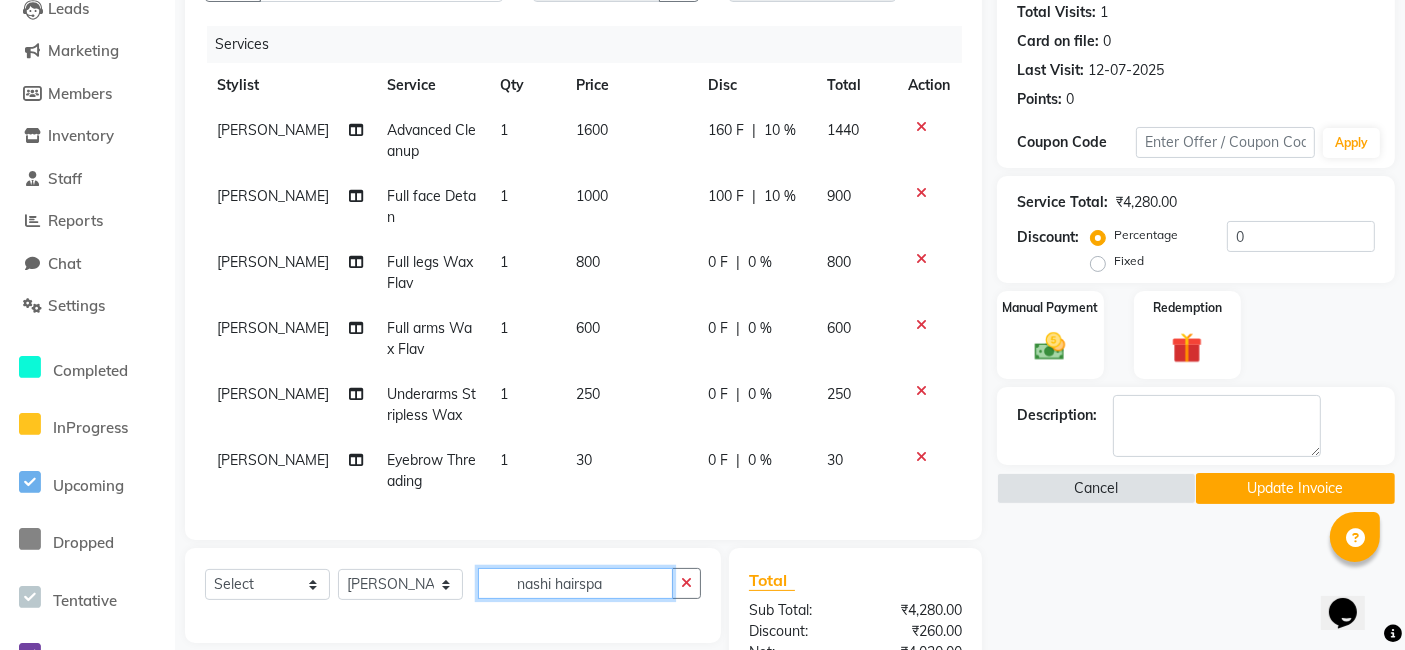 click on "nashi hairspa" 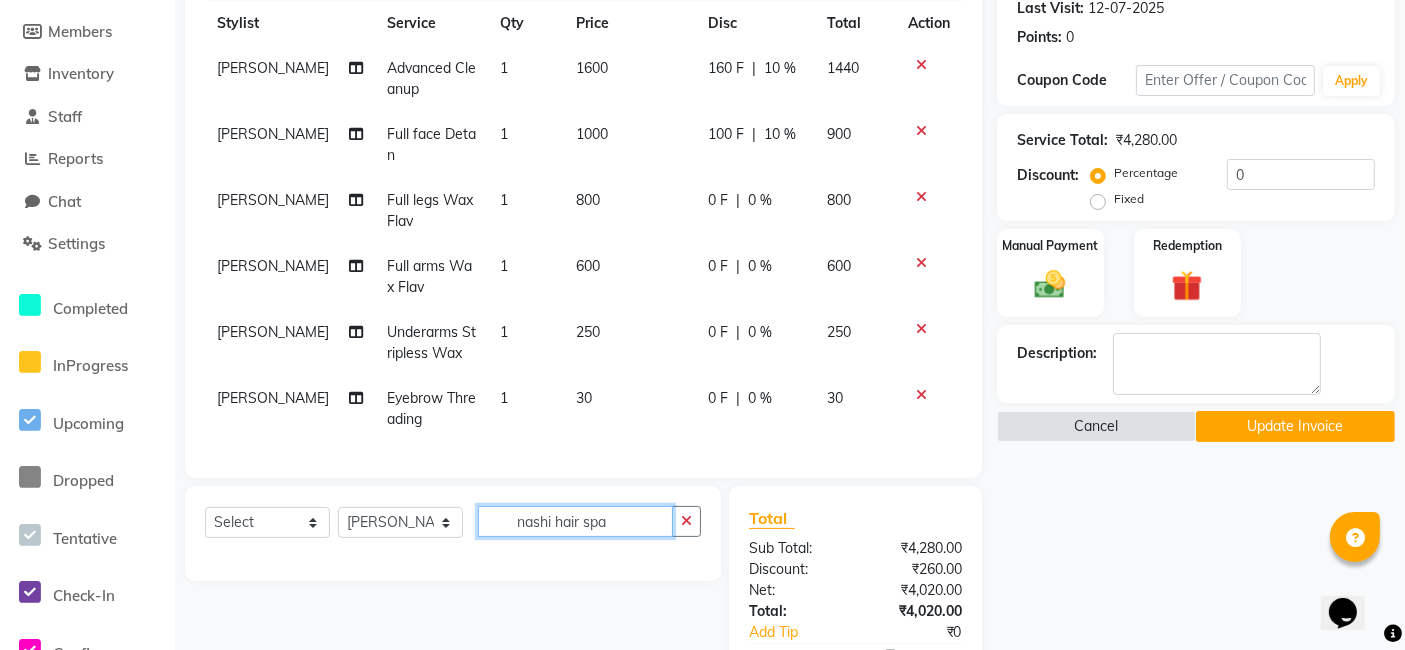 scroll, scrollTop: 444, scrollLeft: 0, axis: vertical 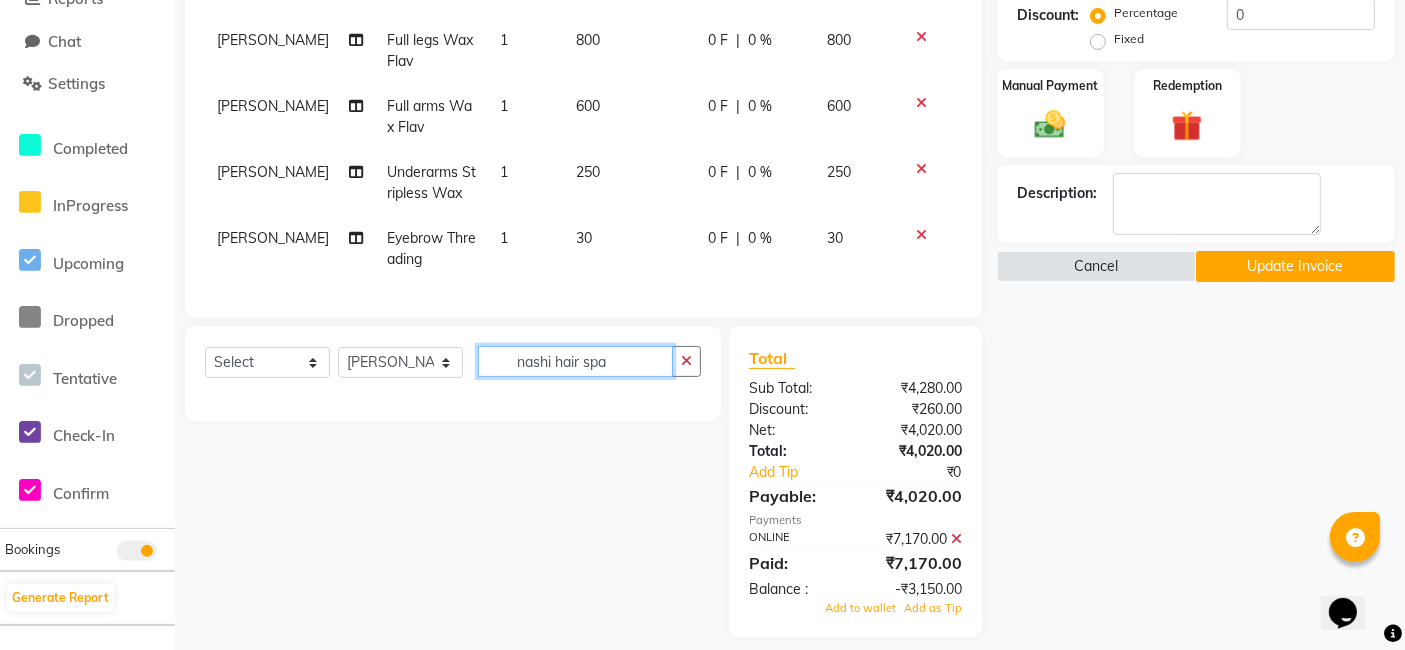 click on "nashi hair spa" 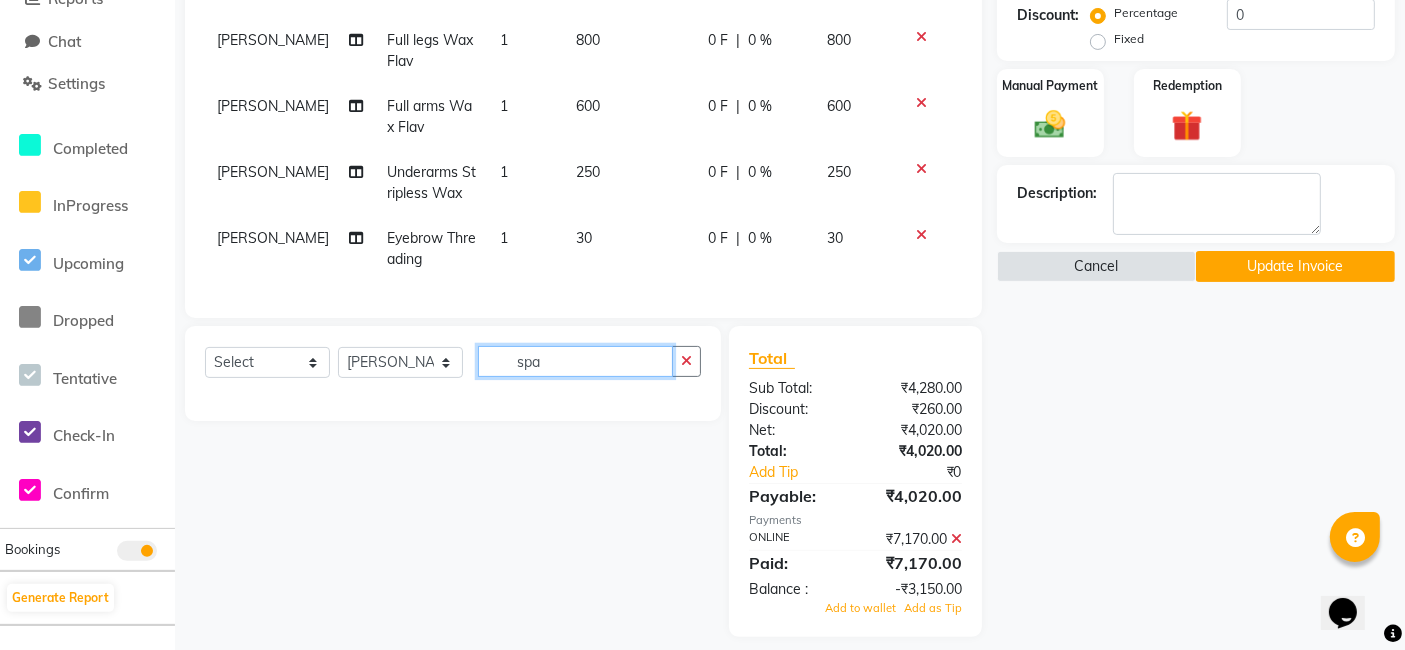 type on "spa" 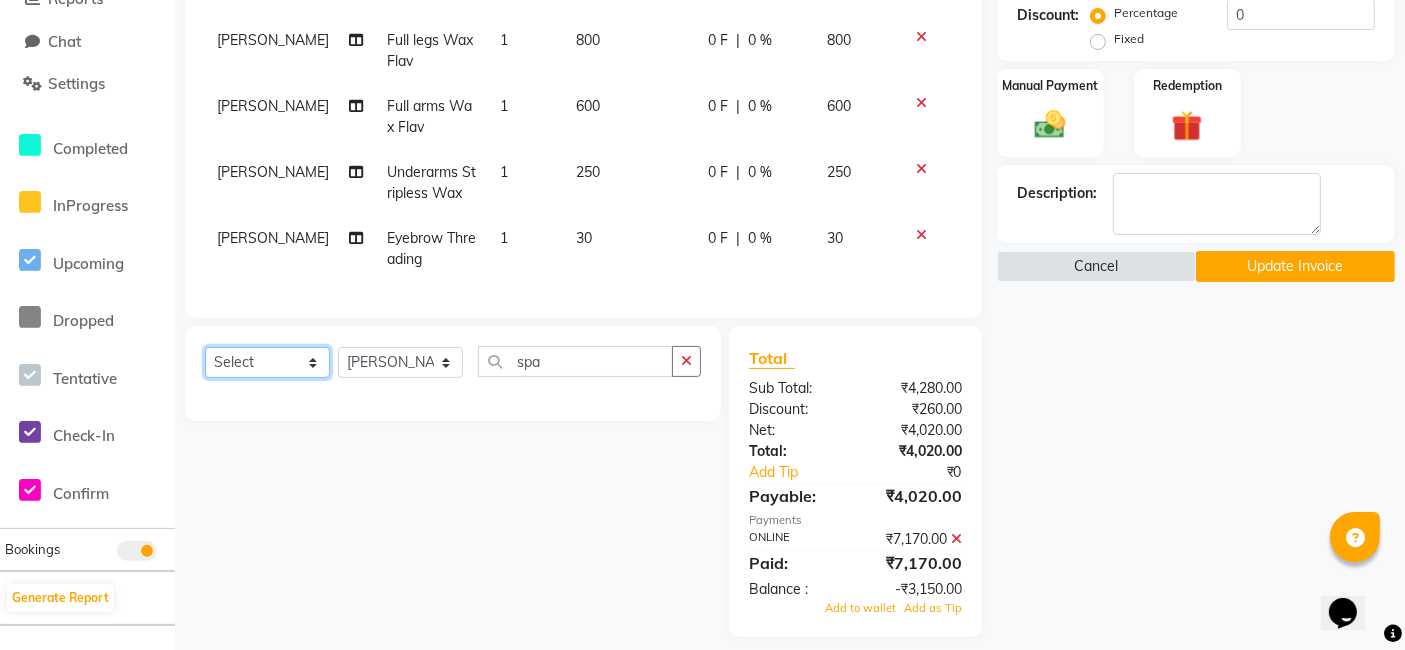 click on "Select  Service  Product  Membership  Package Voucher Prepaid Gift Card" 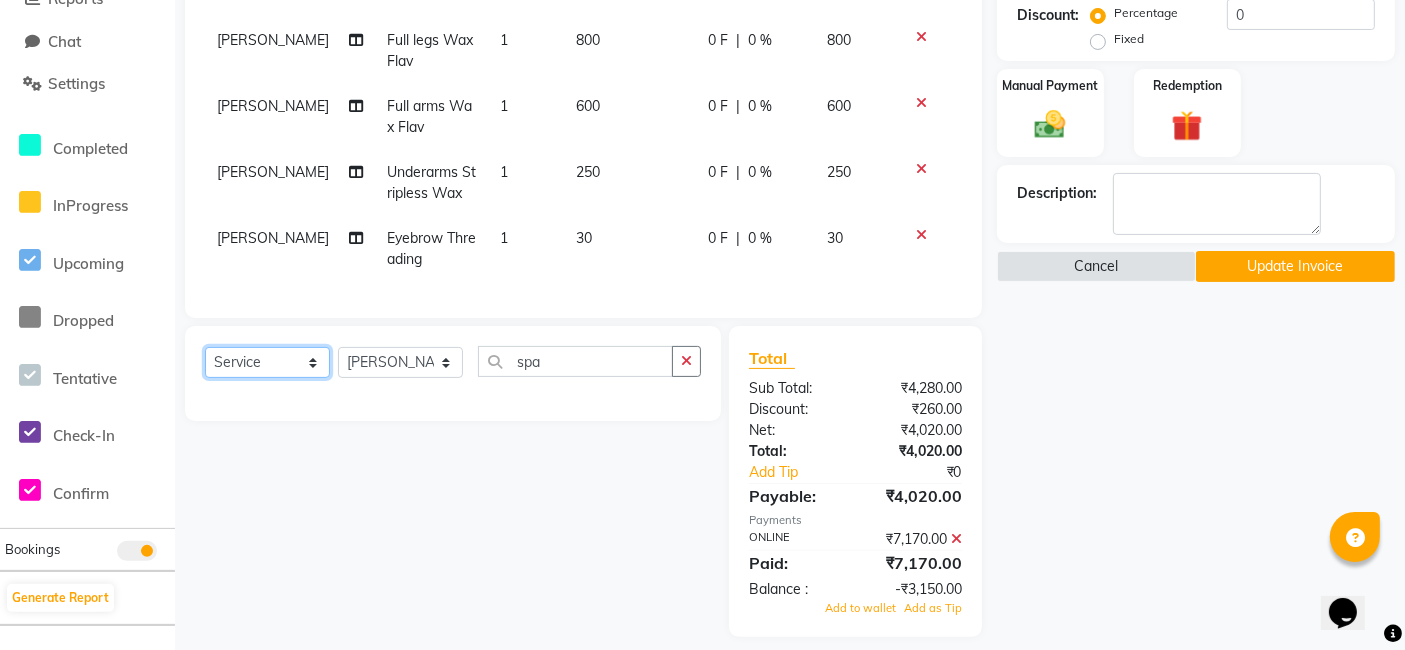 click on "Select  Service  Product  Membership  Package Voucher Prepaid Gift Card" 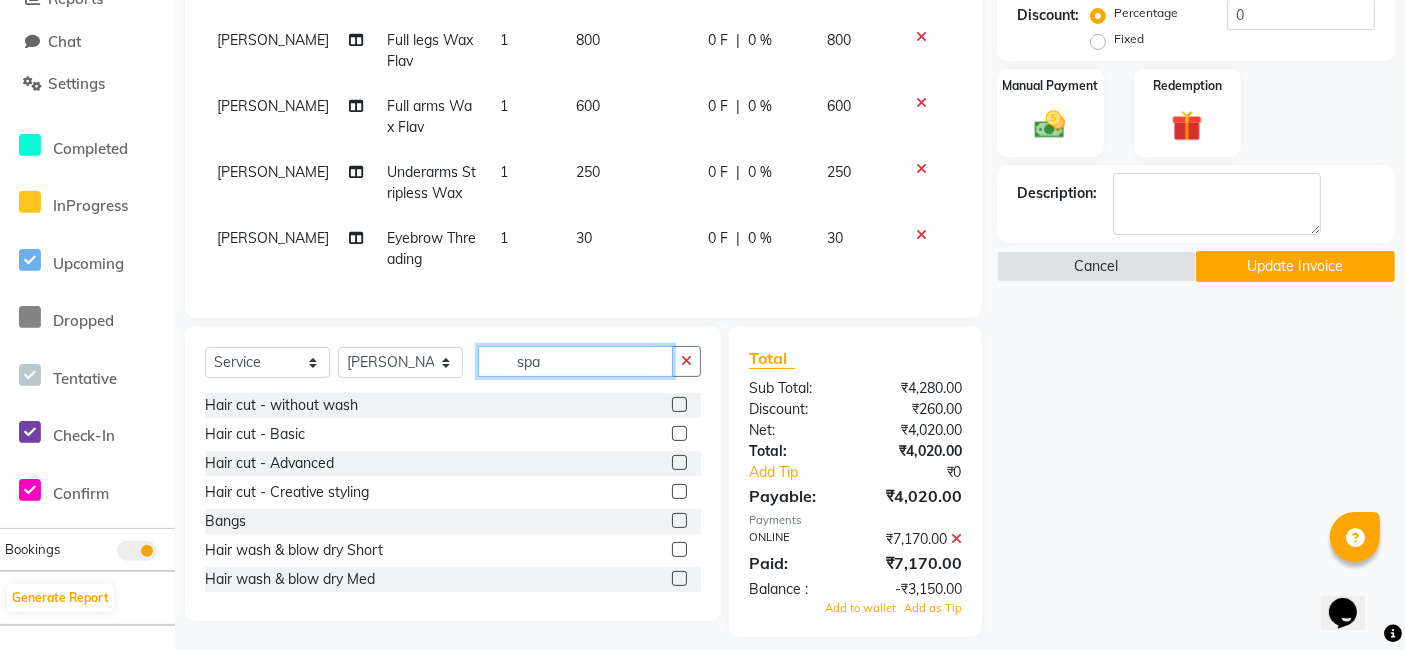 click on "spa" 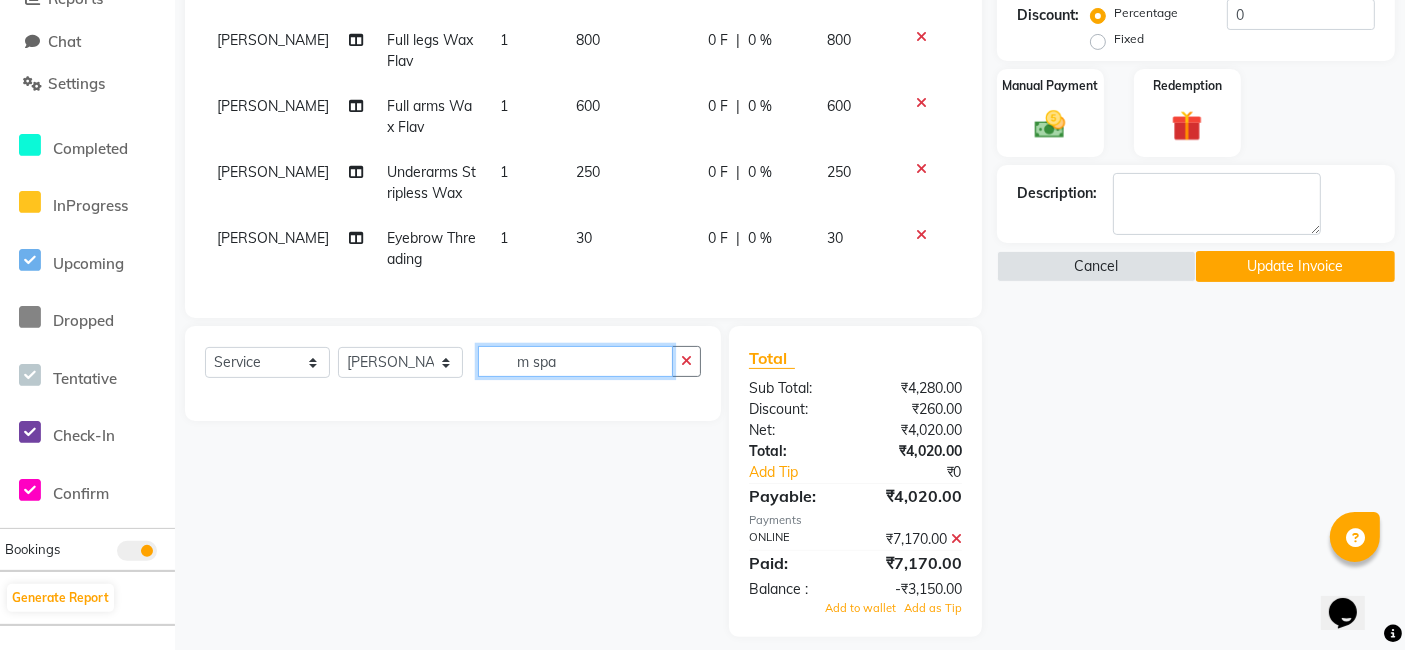 type on "spa" 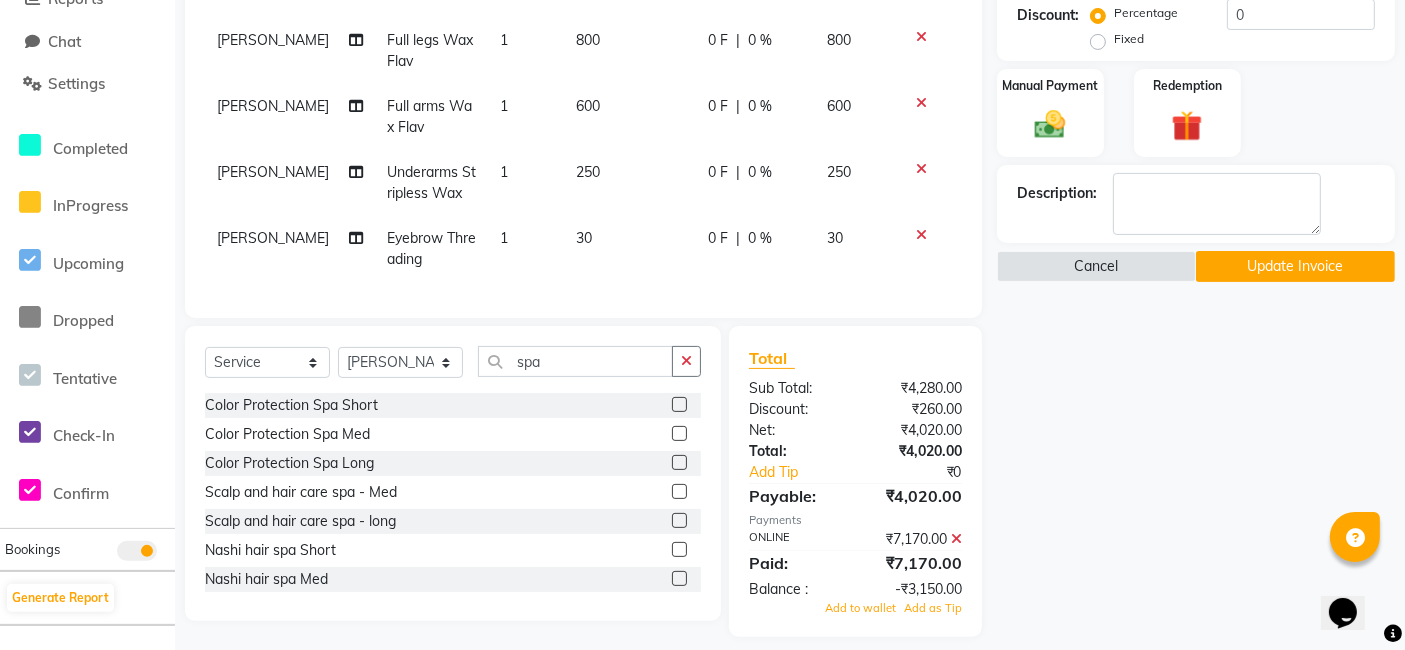 click 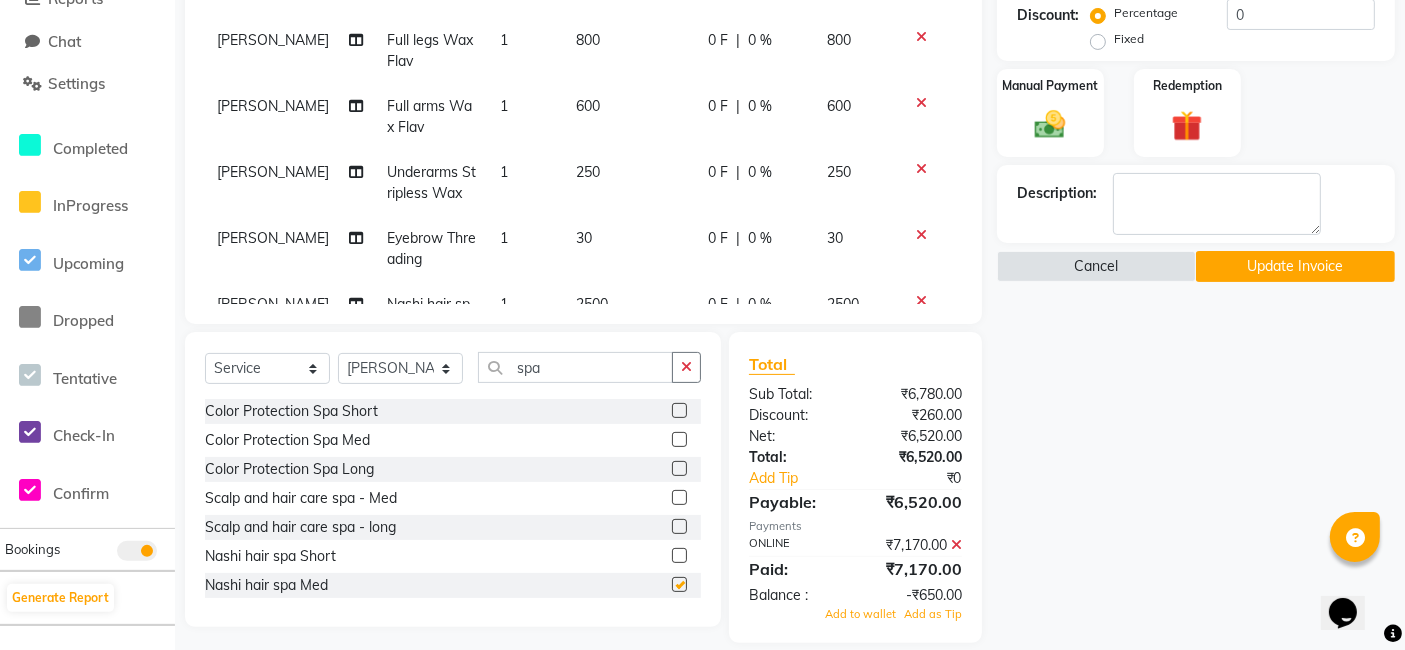 checkbox on "false" 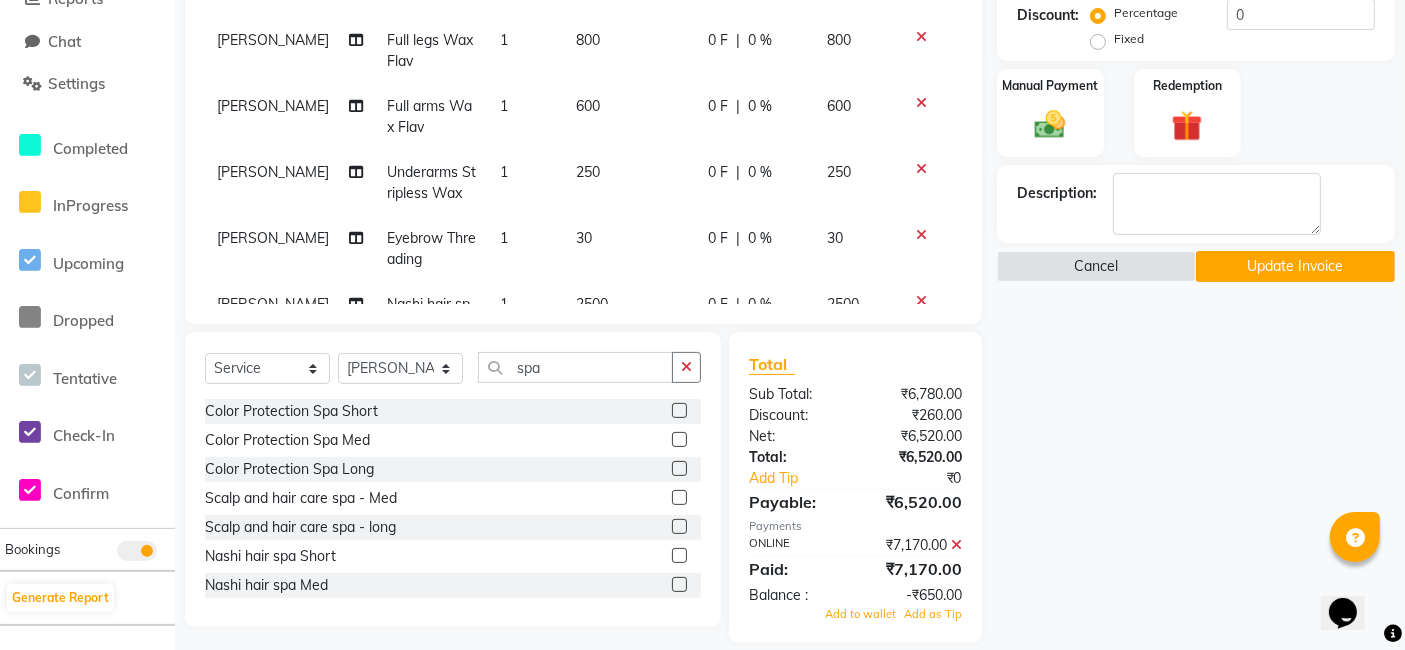 scroll, scrollTop: 77, scrollLeft: 0, axis: vertical 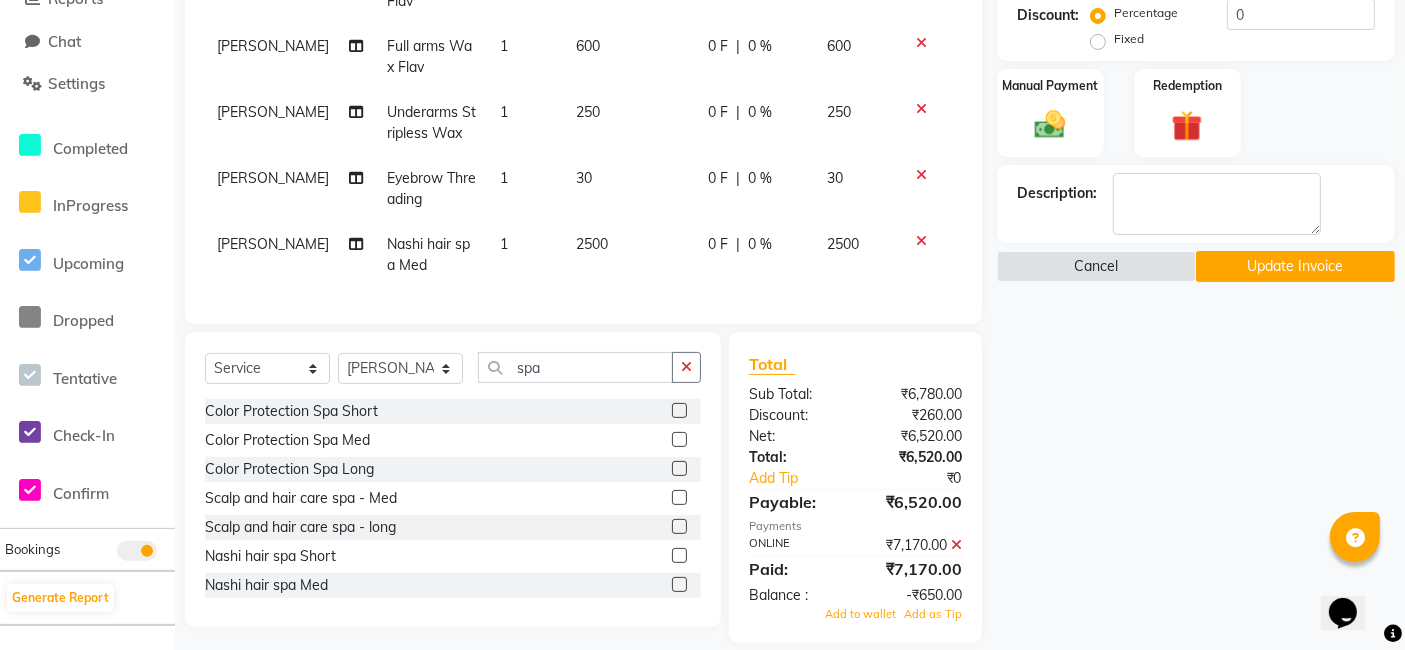 click on "2500" 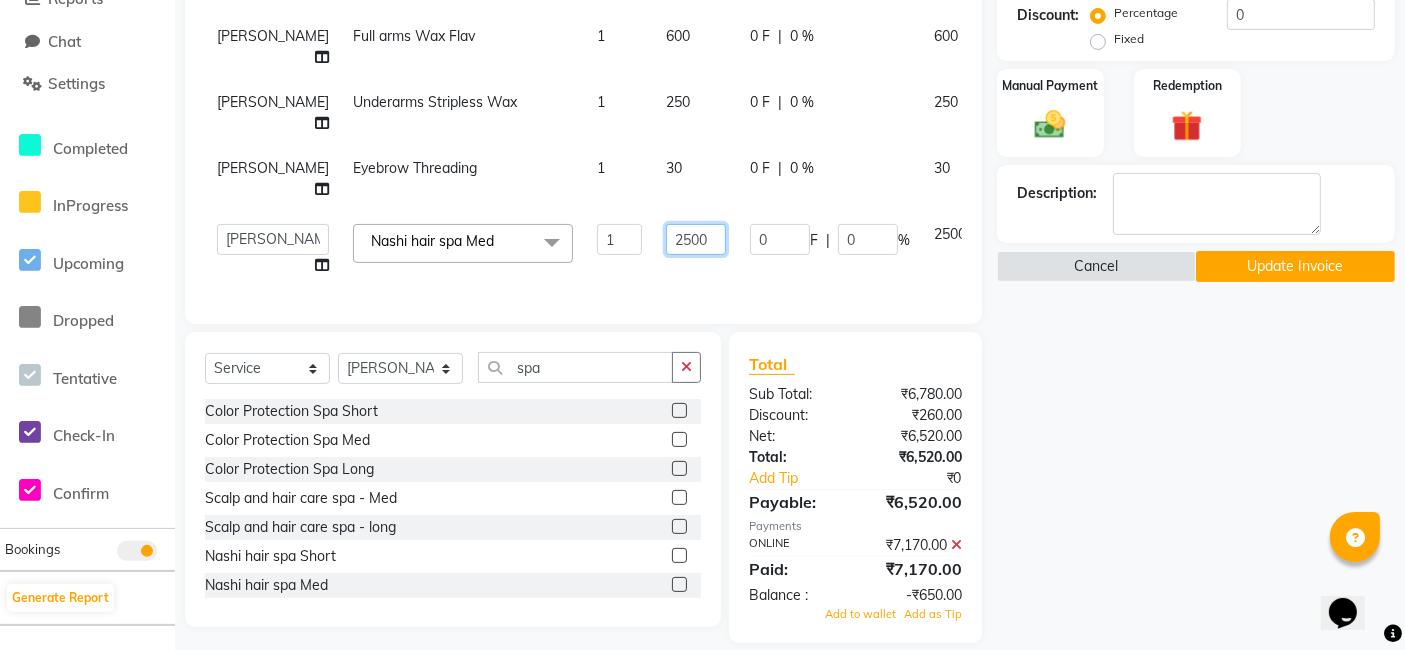 click on "2500" 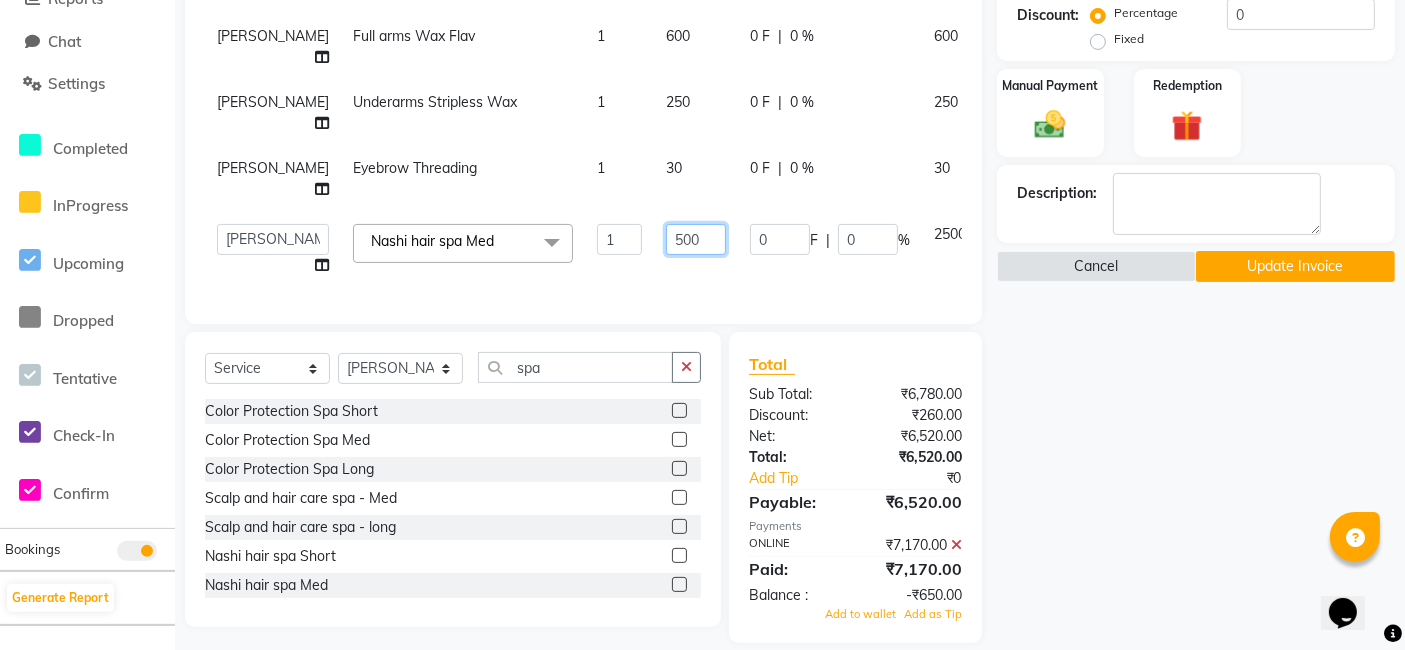 type on "3500" 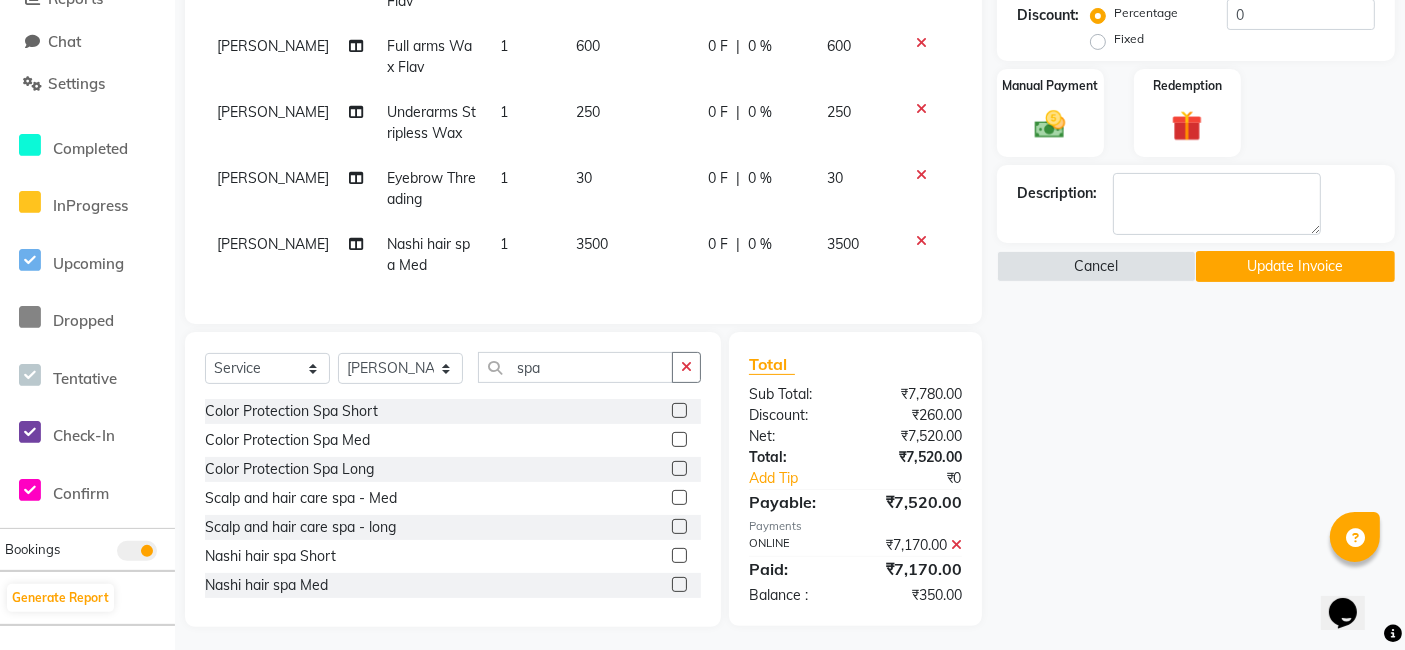 click on "0 %" 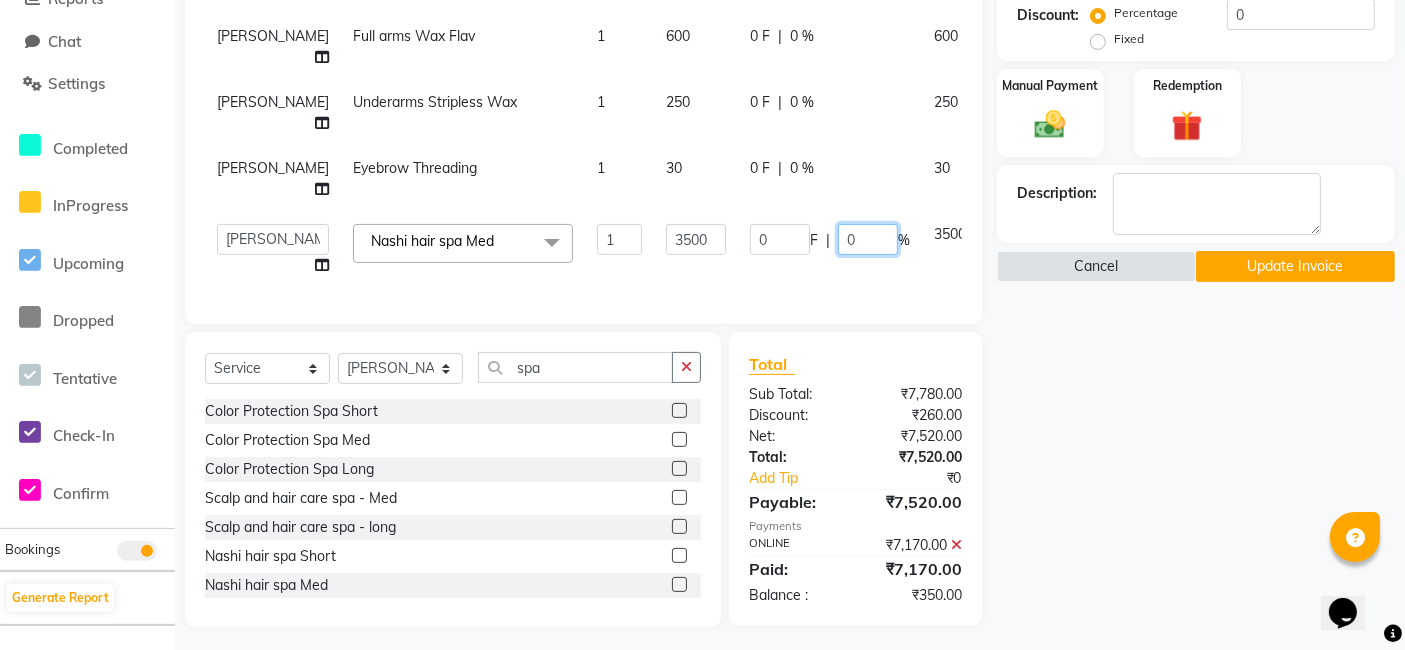 click on "0" 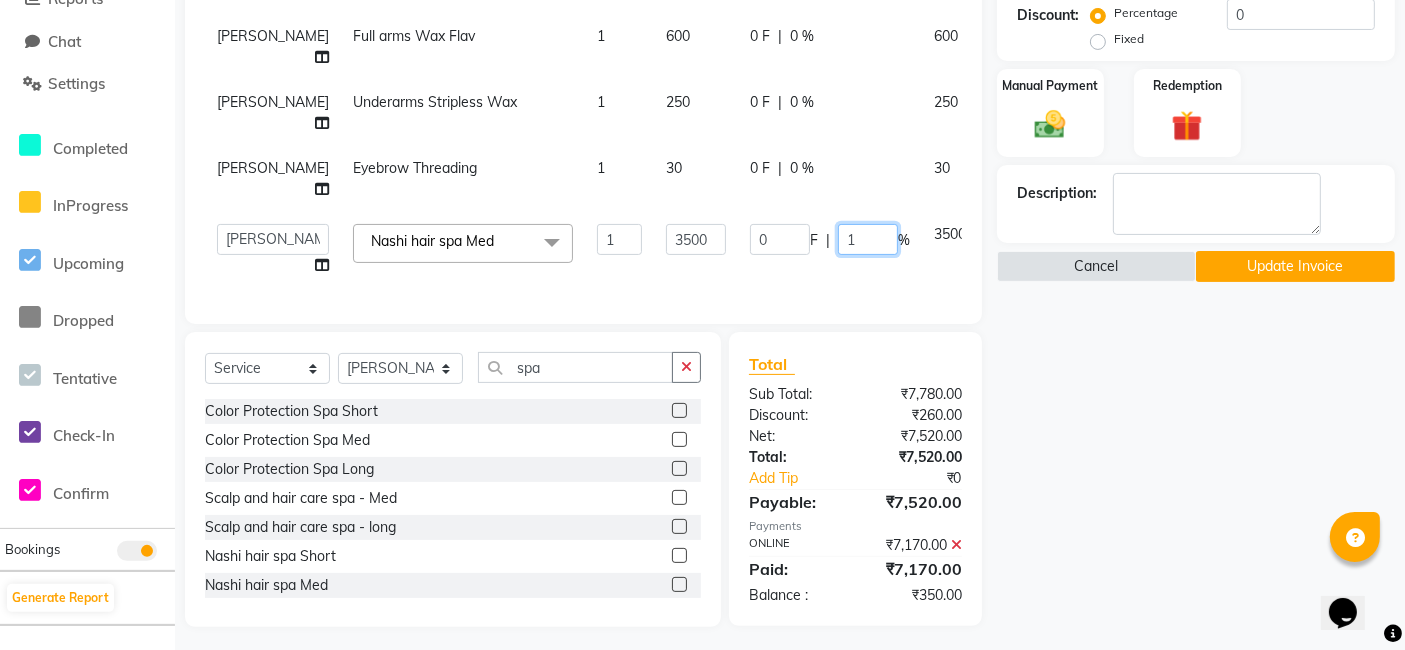 type on "10" 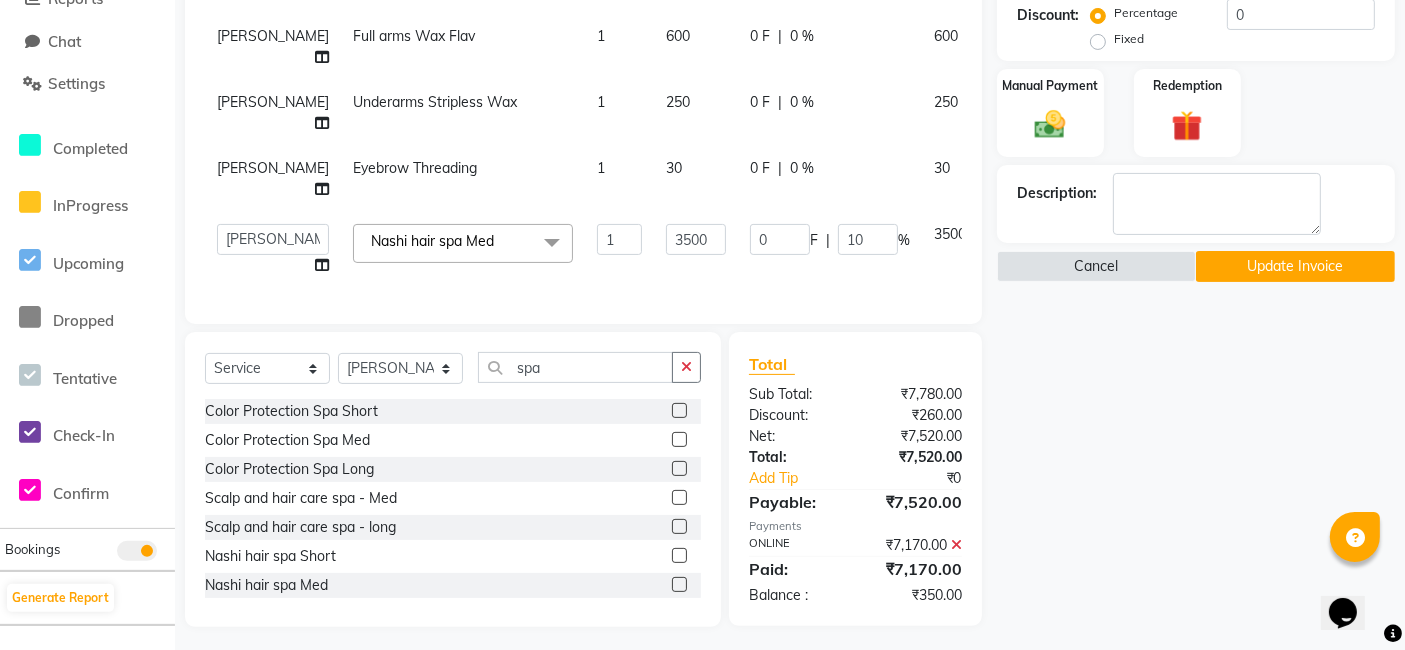 click on "3500" 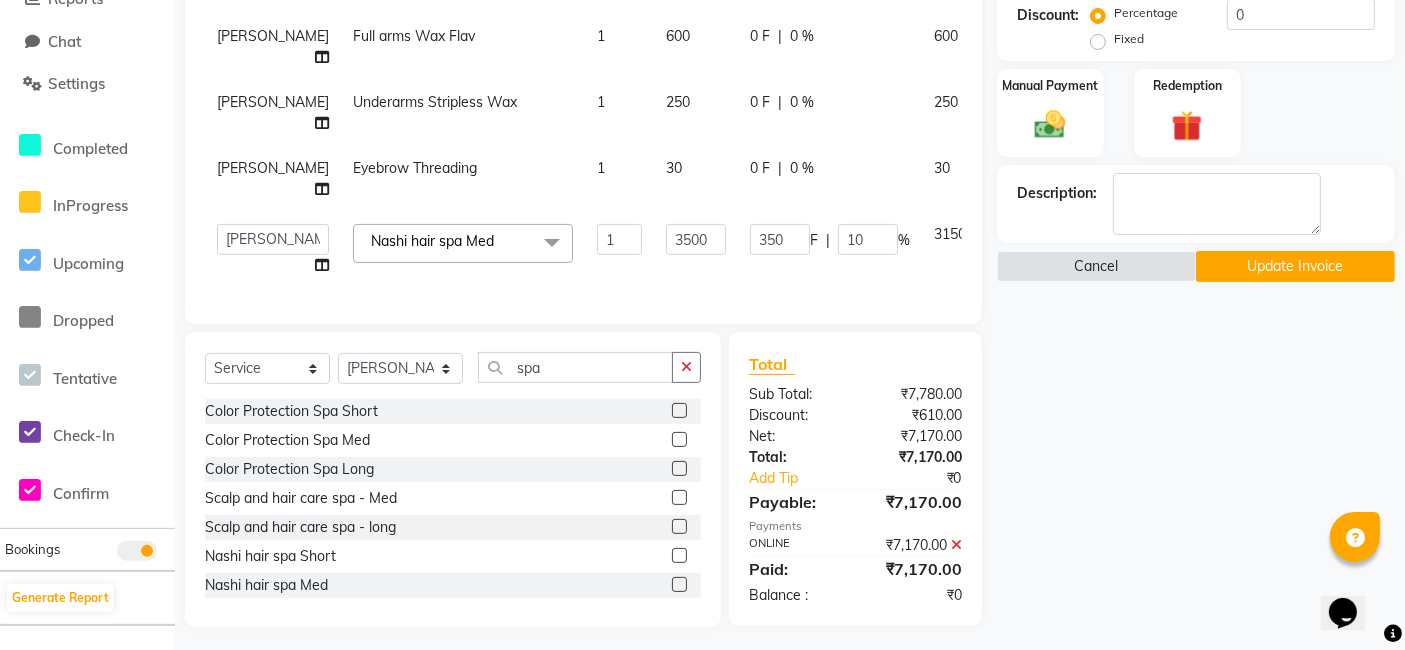 click on "Update Invoice" 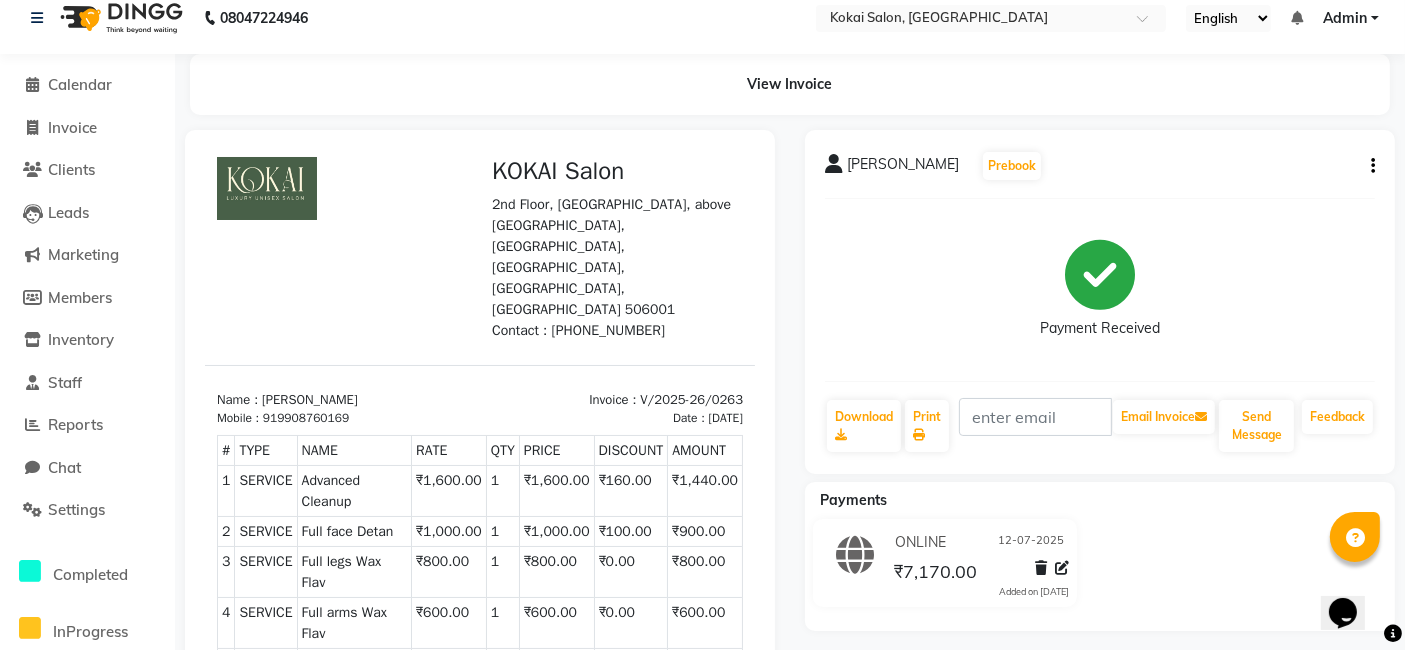 scroll, scrollTop: 0, scrollLeft: 0, axis: both 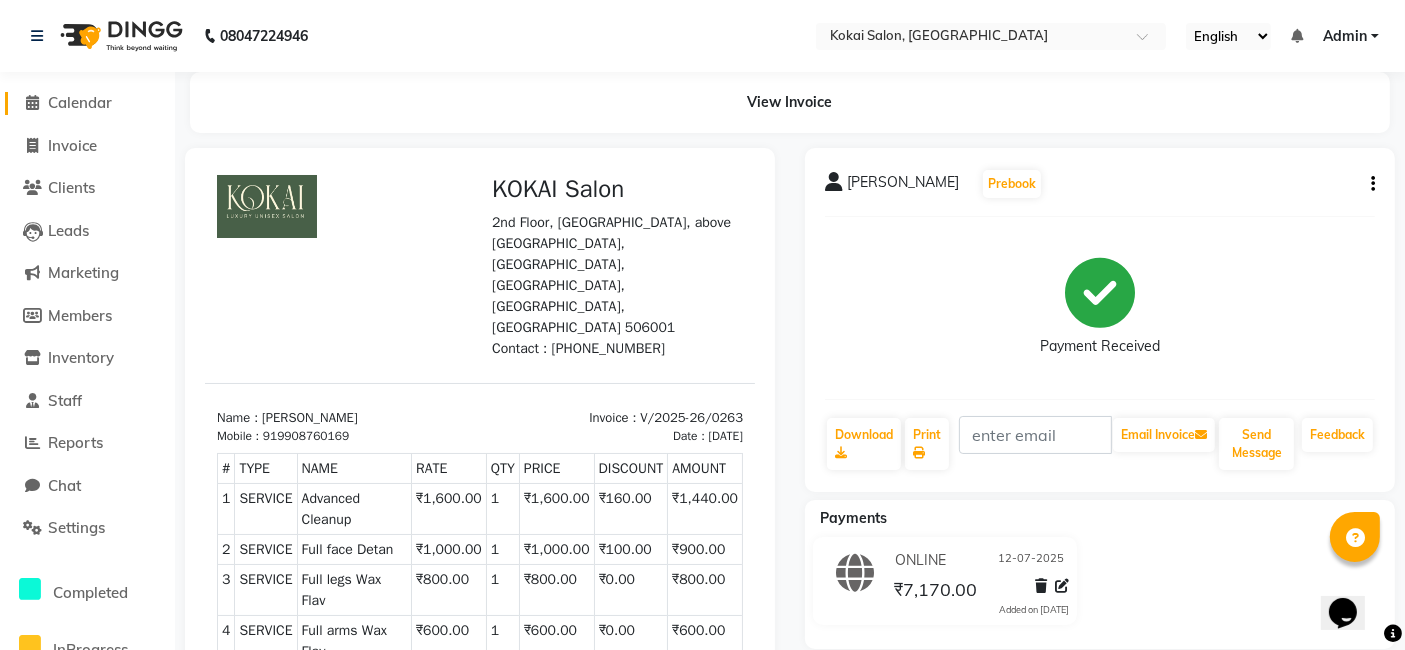 click on "Calendar" 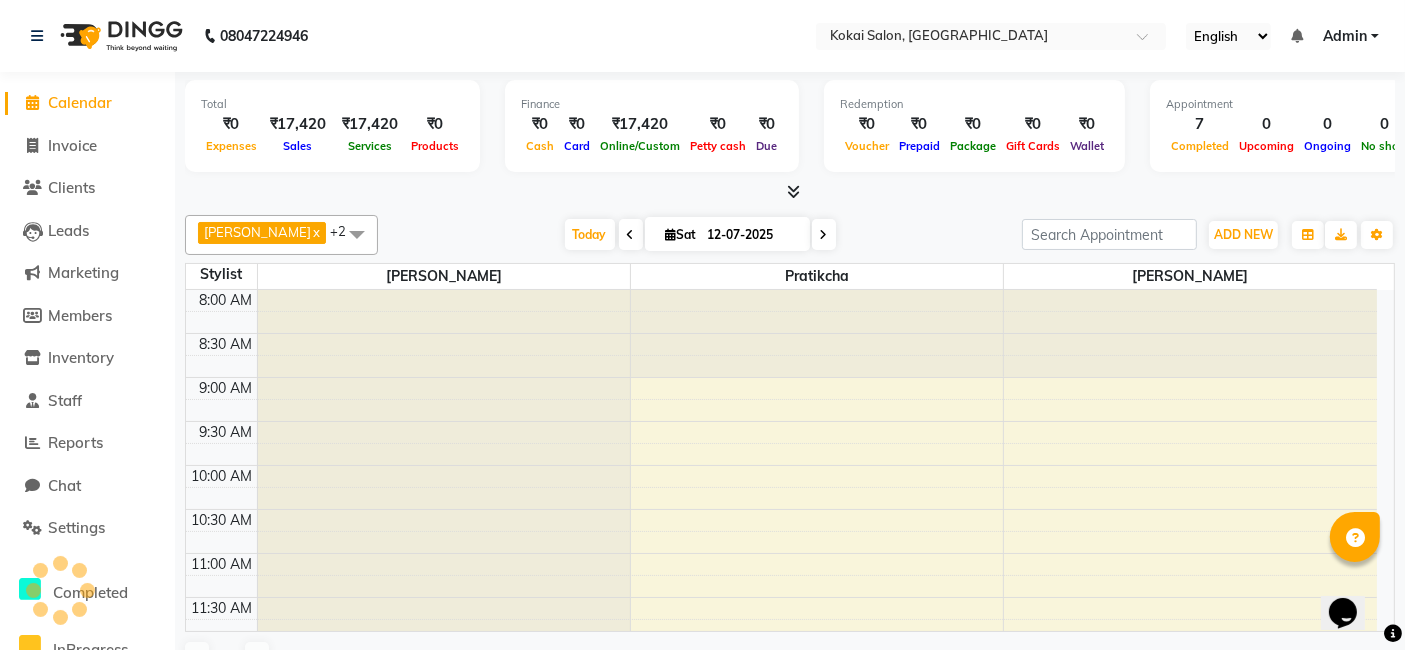 scroll, scrollTop: 0, scrollLeft: 0, axis: both 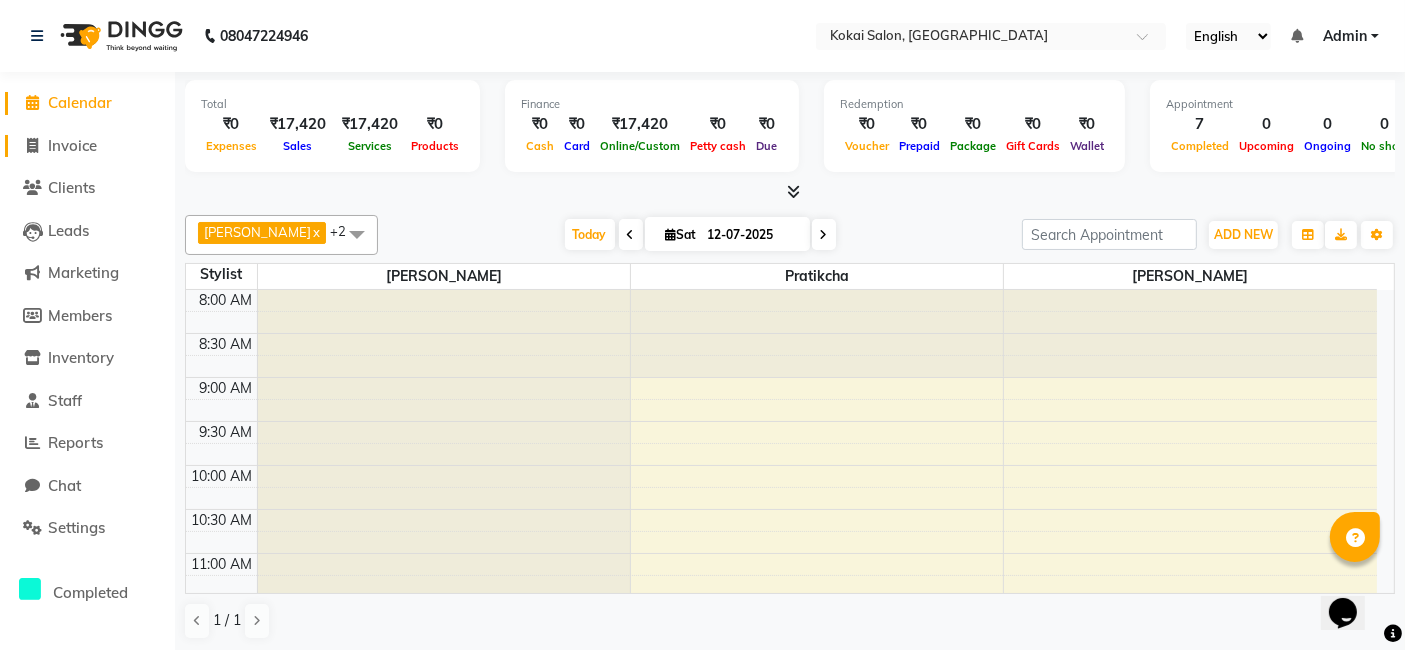 click on "Invoice" 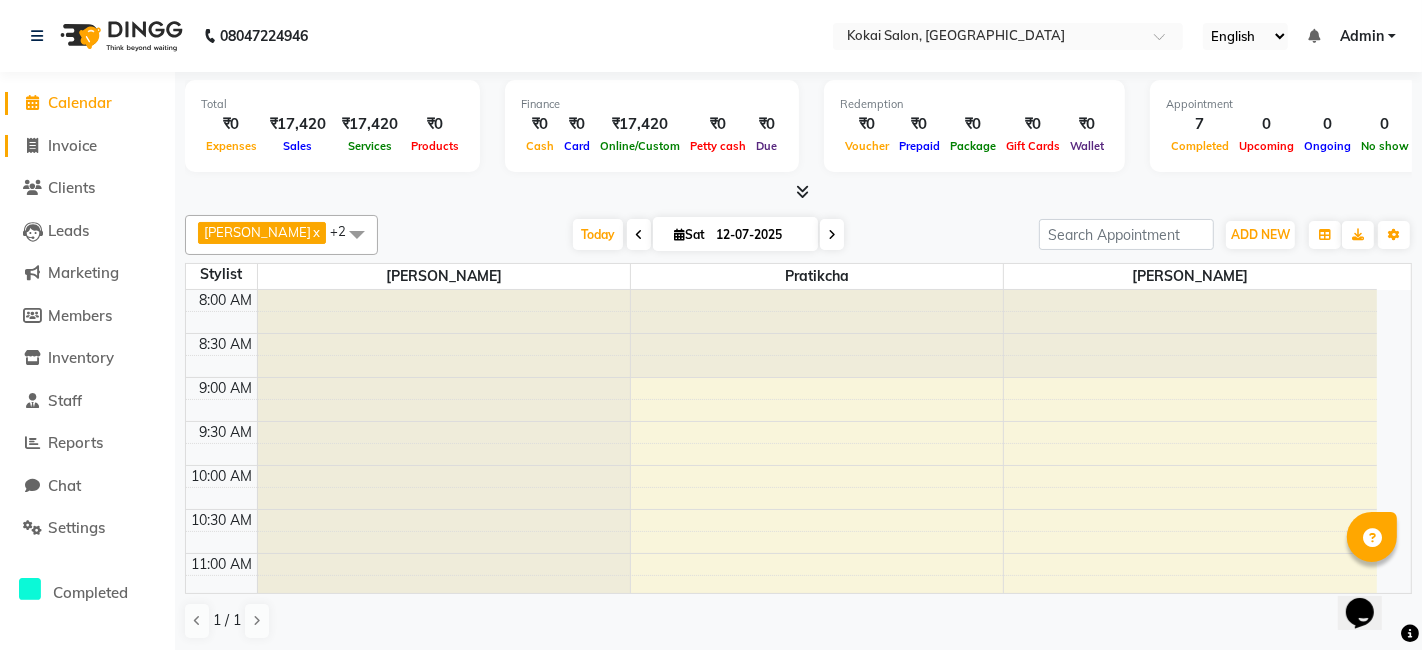 select on "7546" 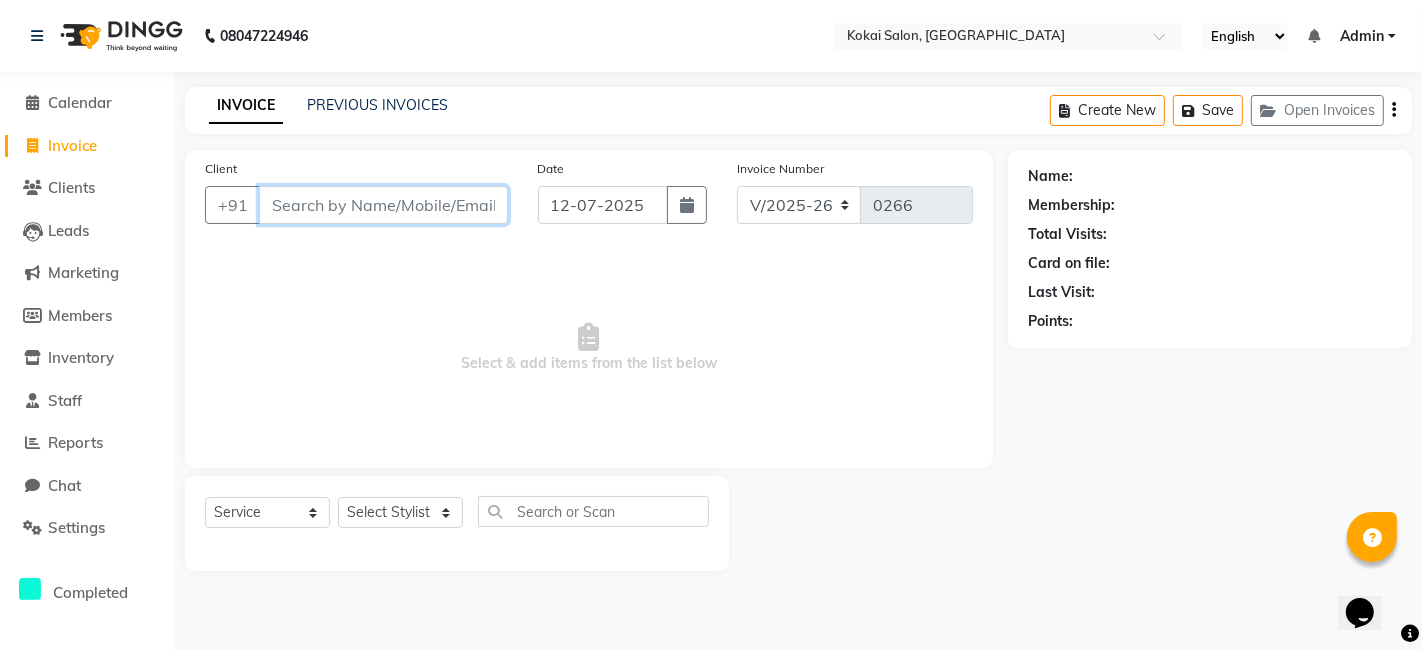 click on "Client" at bounding box center [383, 205] 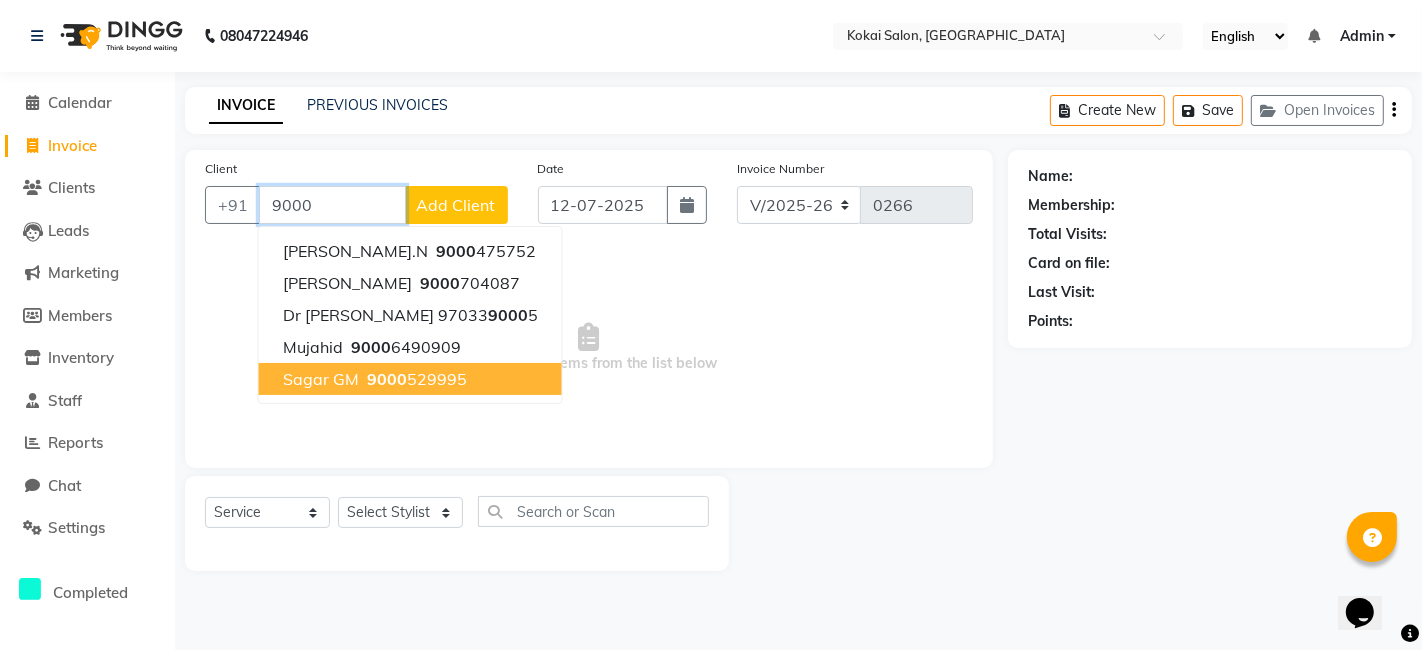 click on "9000" at bounding box center (387, 379) 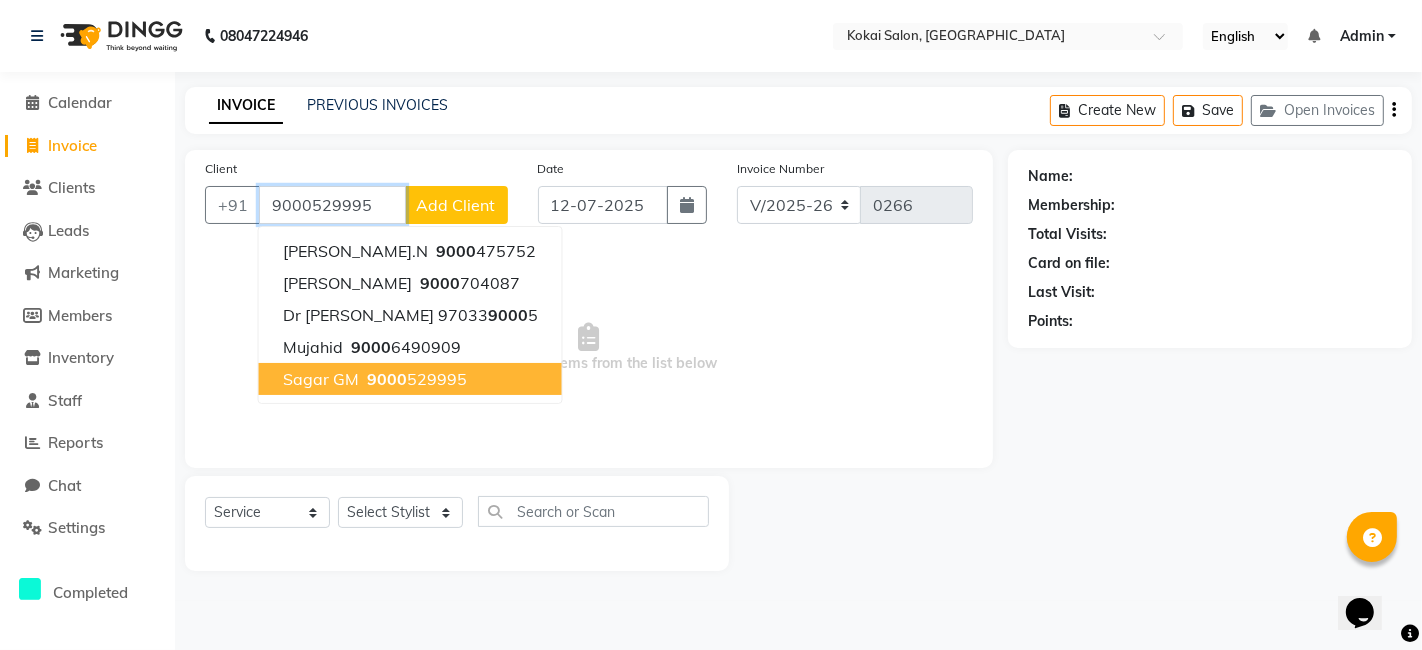 type on "9000529995" 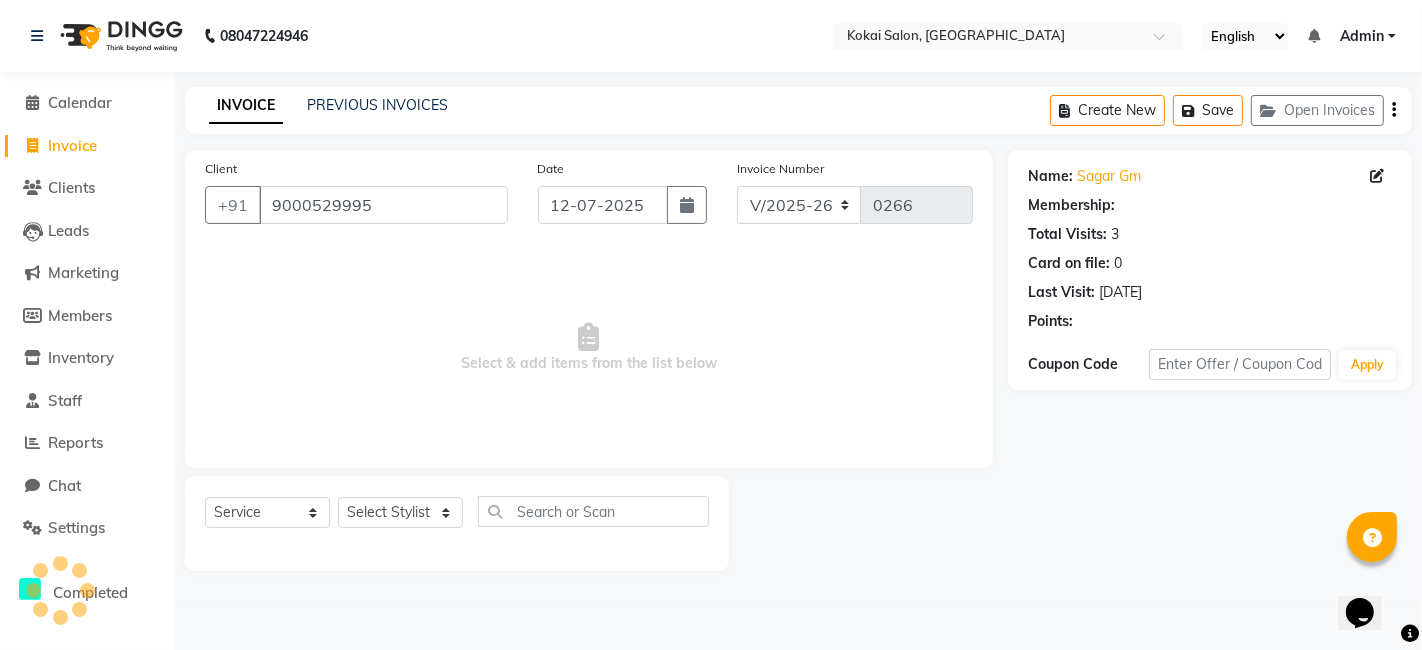 select on "1: Object" 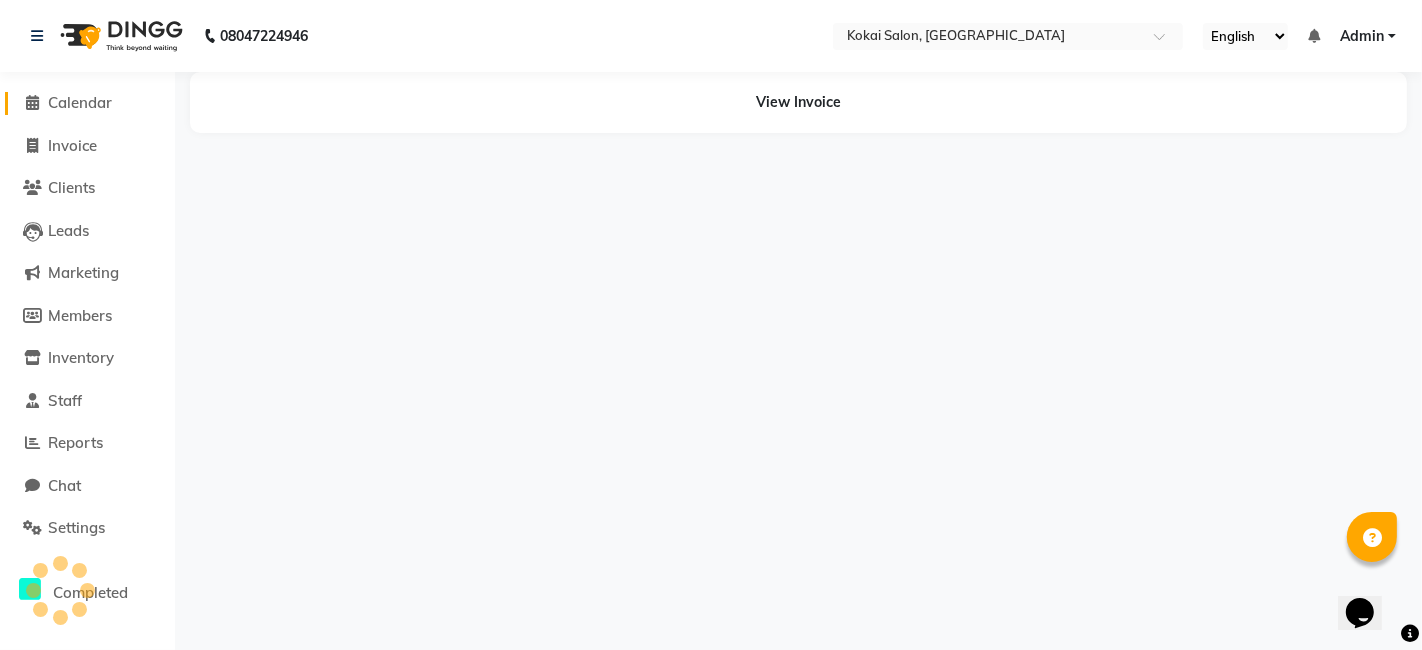 click on "Calendar" 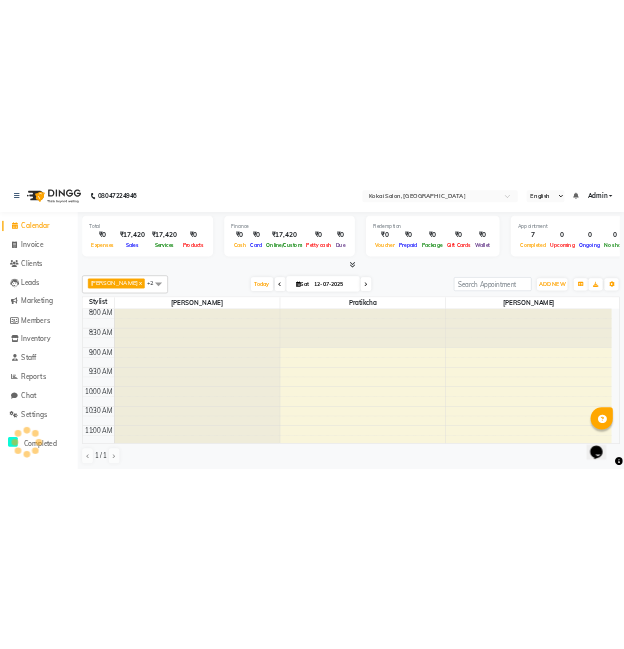 scroll, scrollTop: 0, scrollLeft: 0, axis: both 